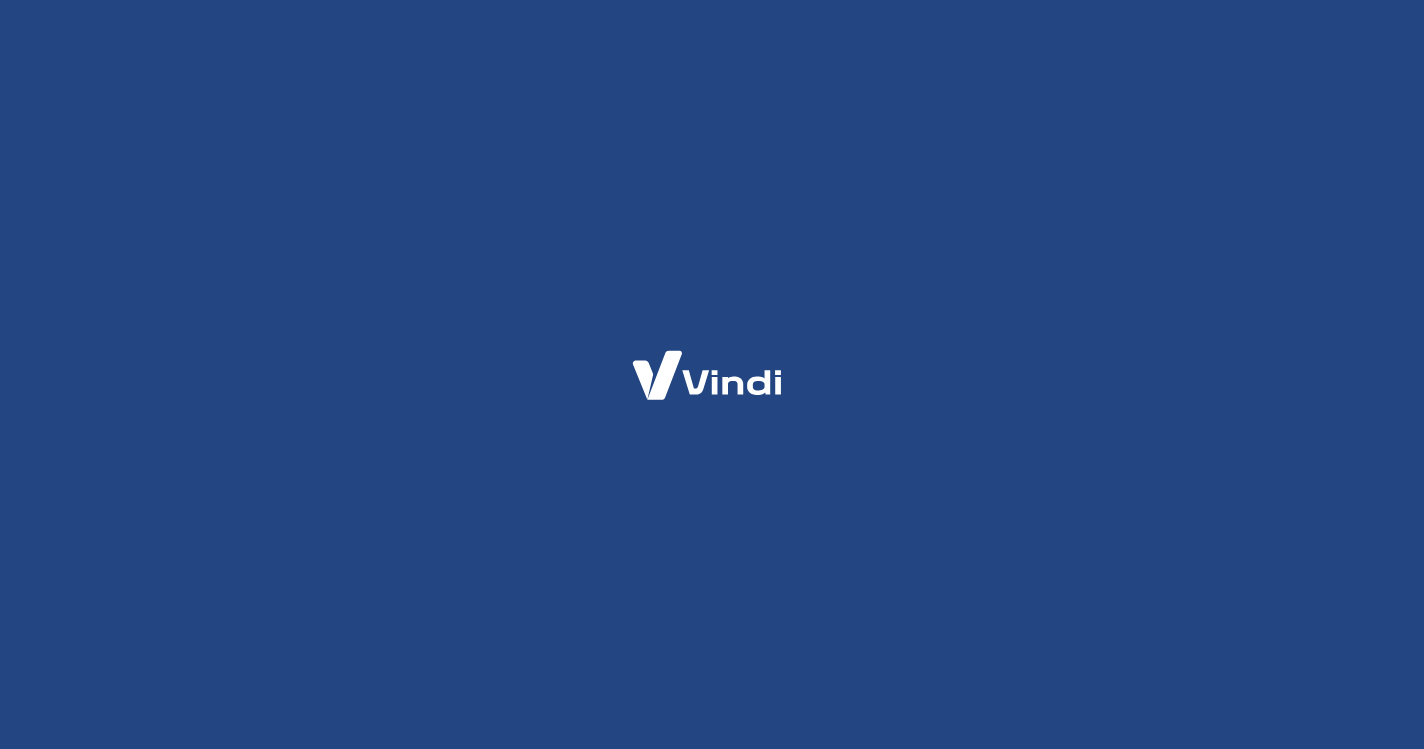 scroll, scrollTop: 0, scrollLeft: 0, axis: both 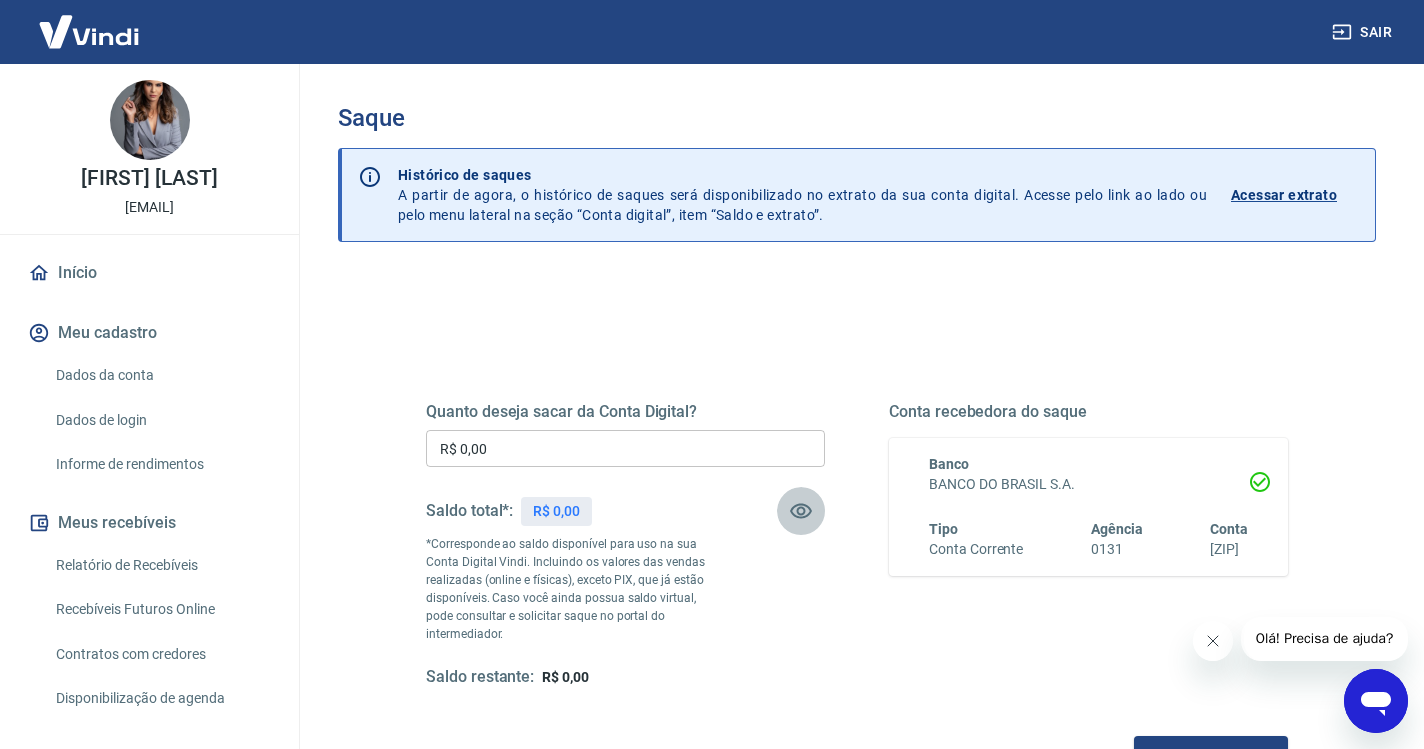 click 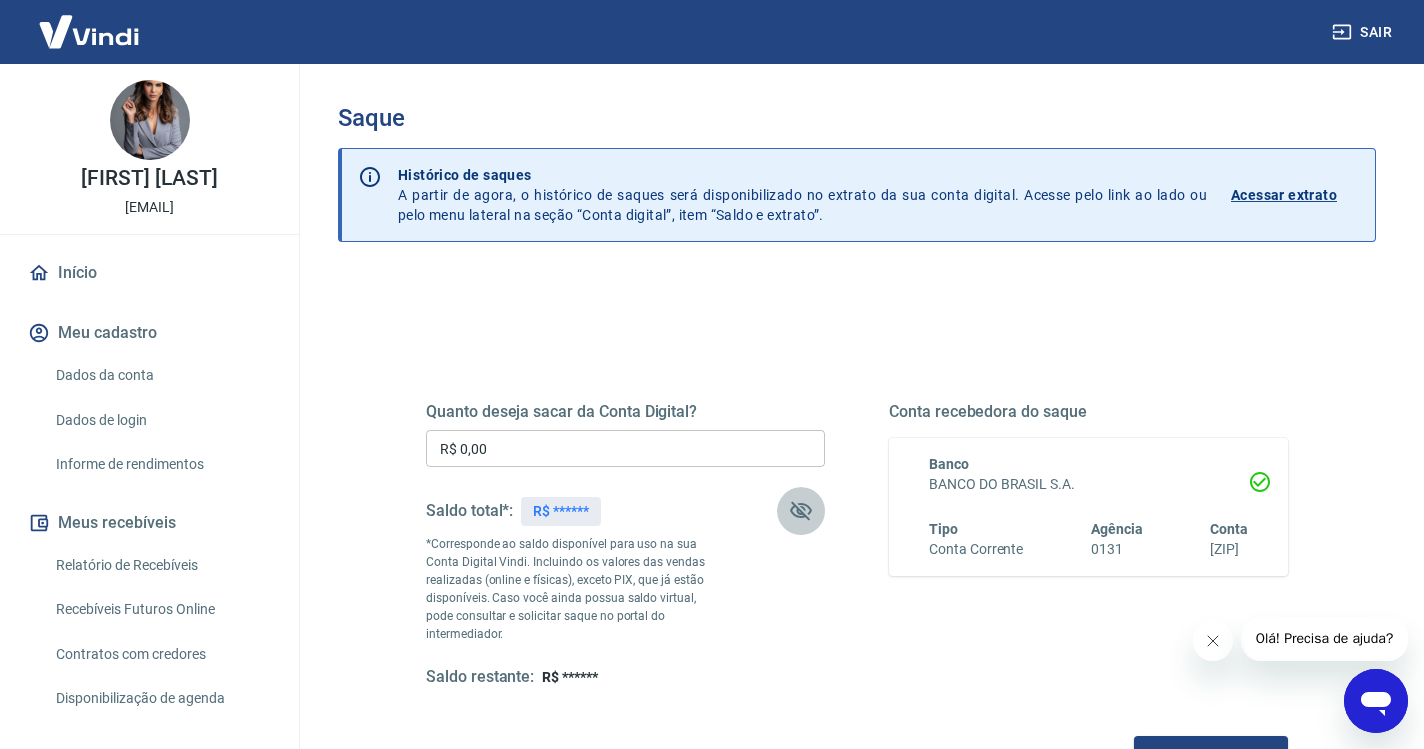 click 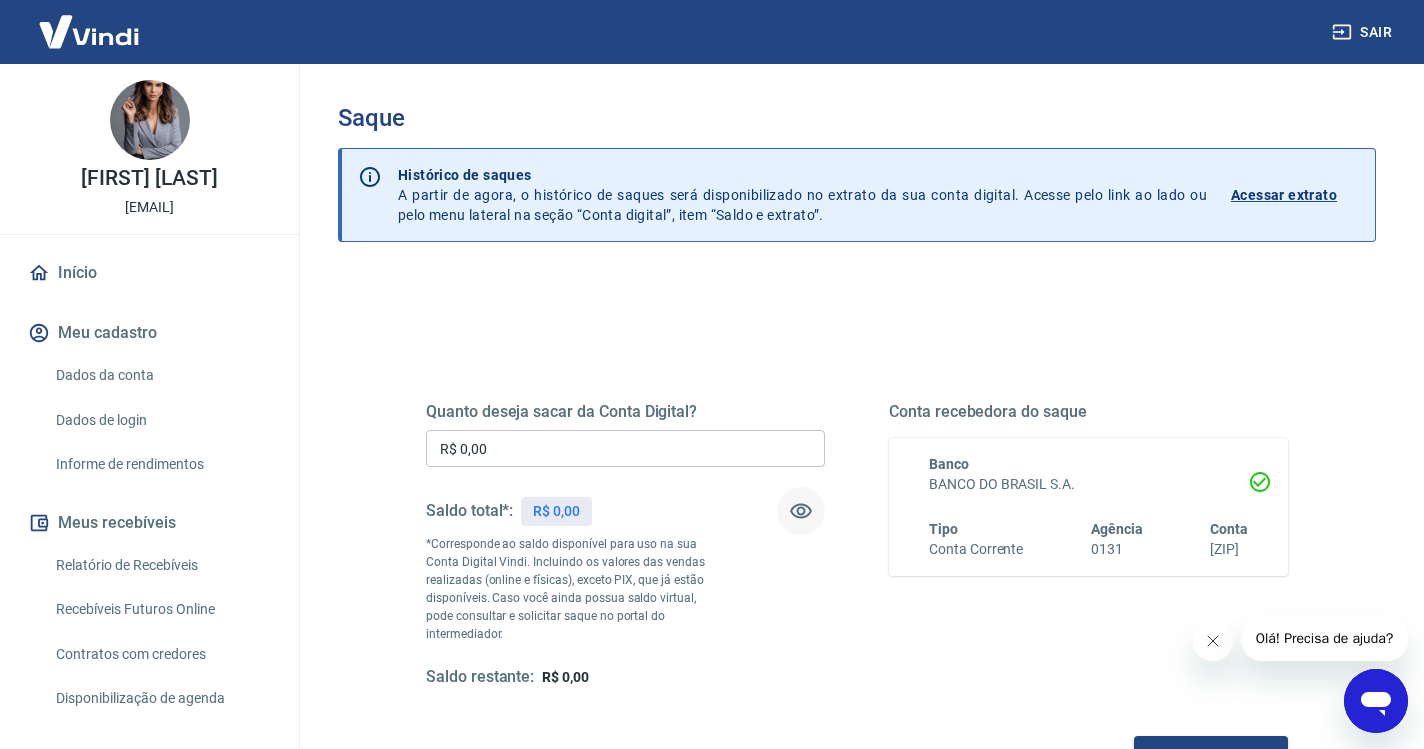 click on "Início" at bounding box center (149, 273) 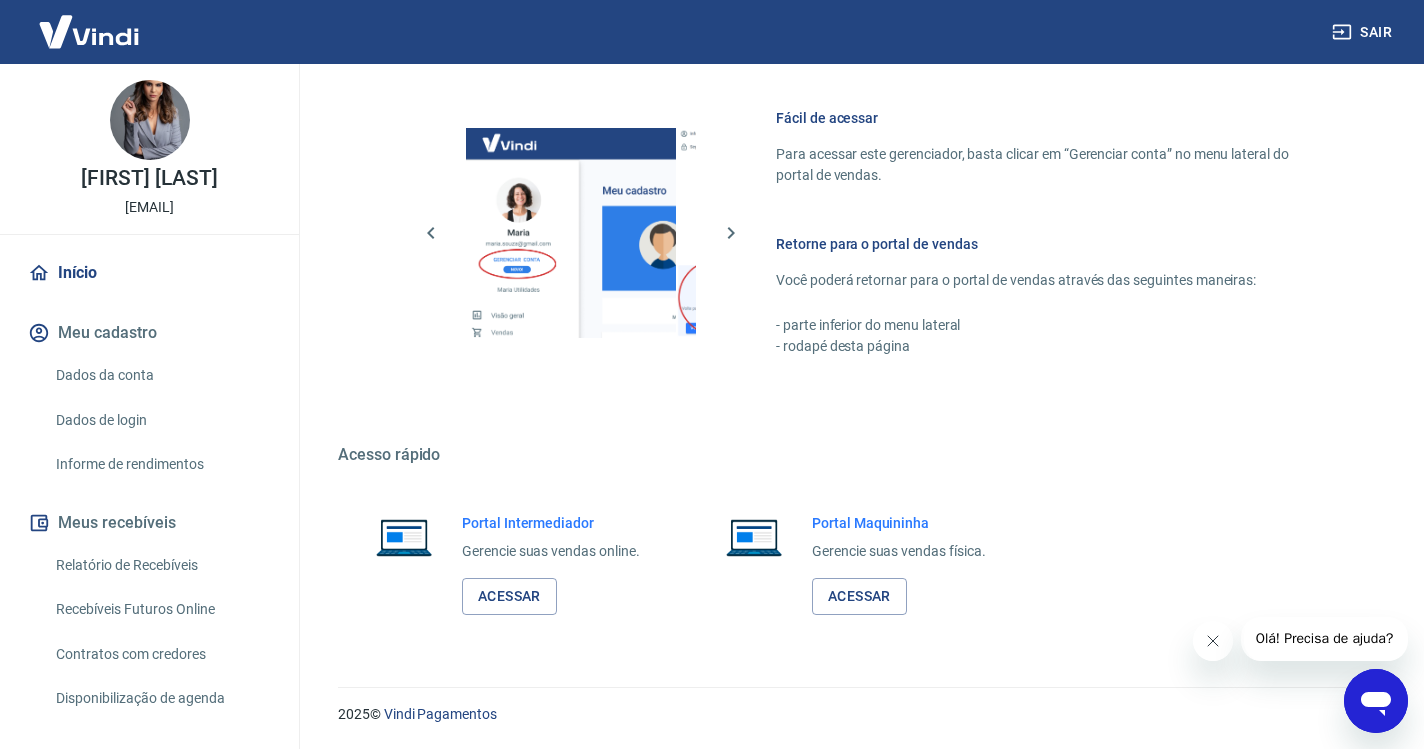 scroll, scrollTop: 849, scrollLeft: 0, axis: vertical 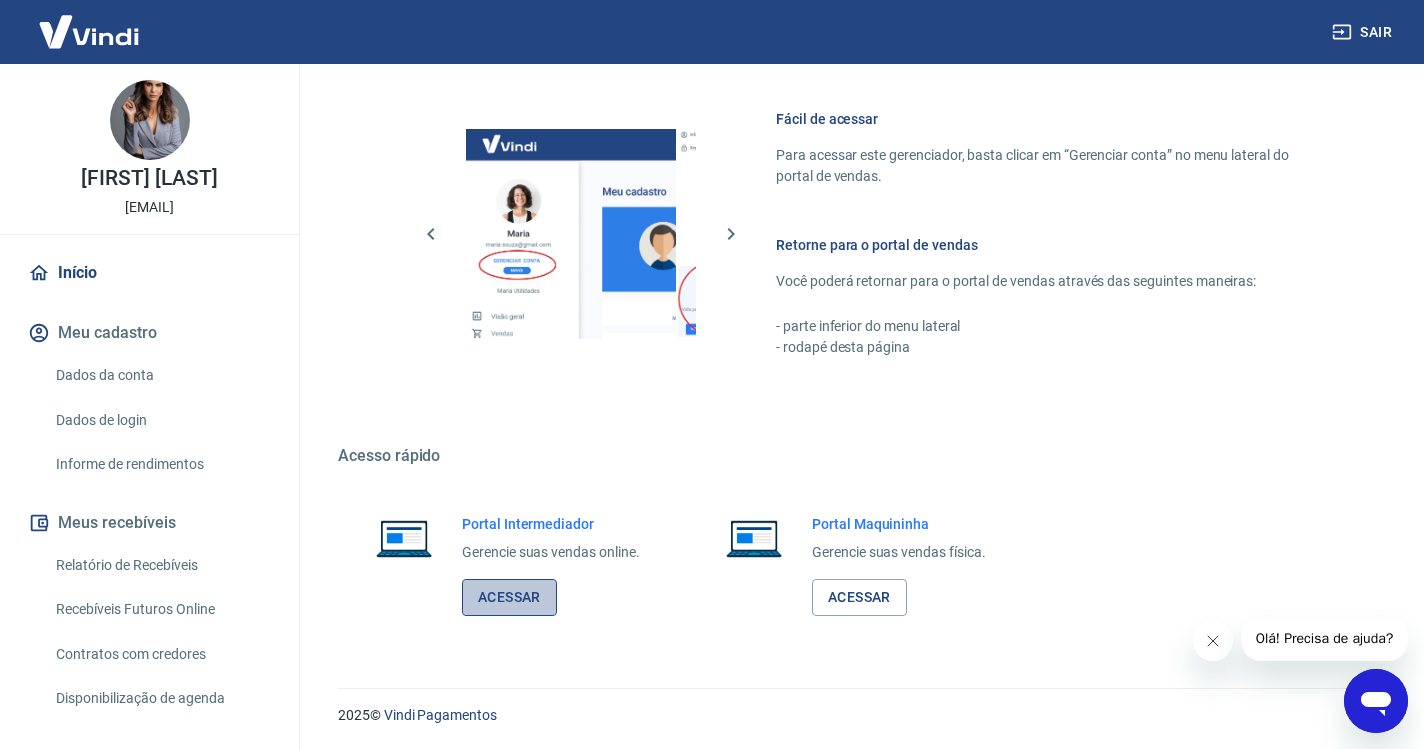 click on "Acessar" at bounding box center [509, 597] 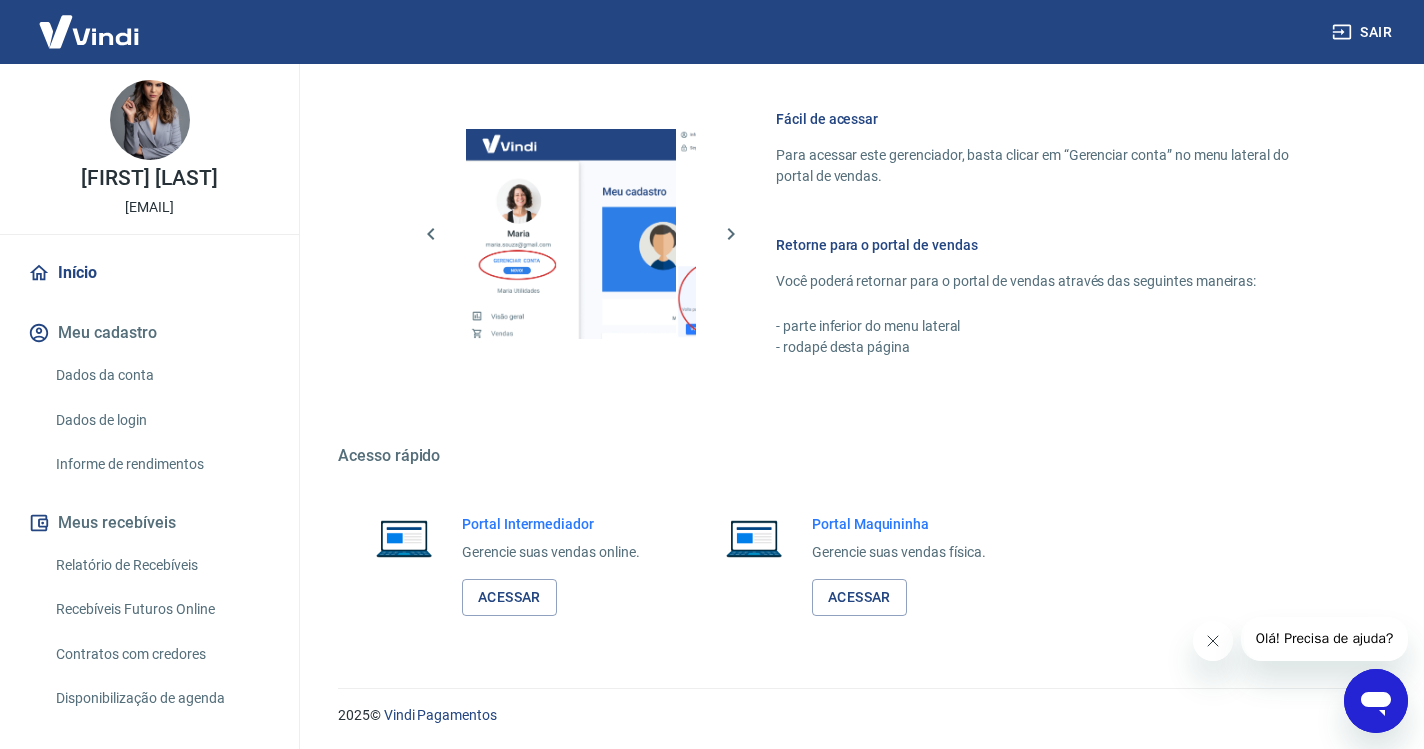 click on "Sair" at bounding box center (1364, 32) 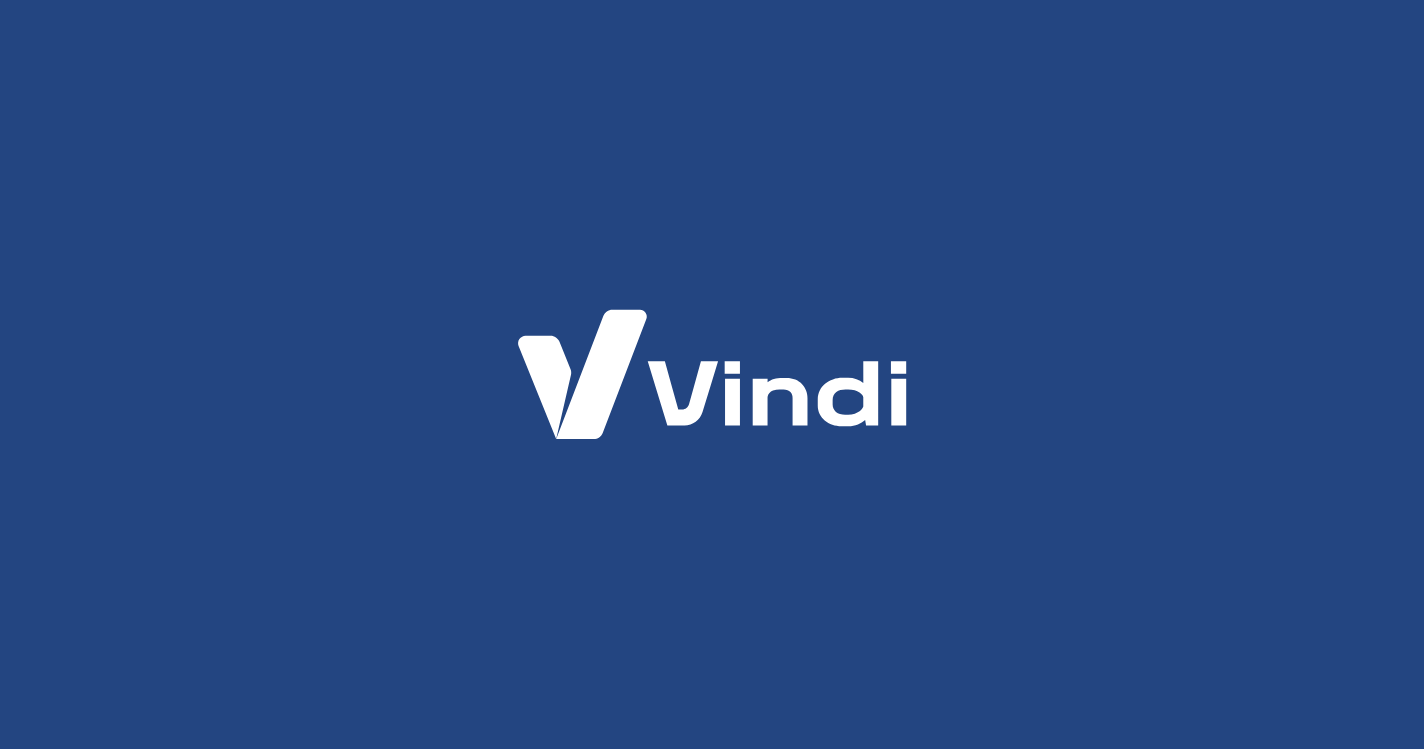 scroll, scrollTop: 0, scrollLeft: 0, axis: both 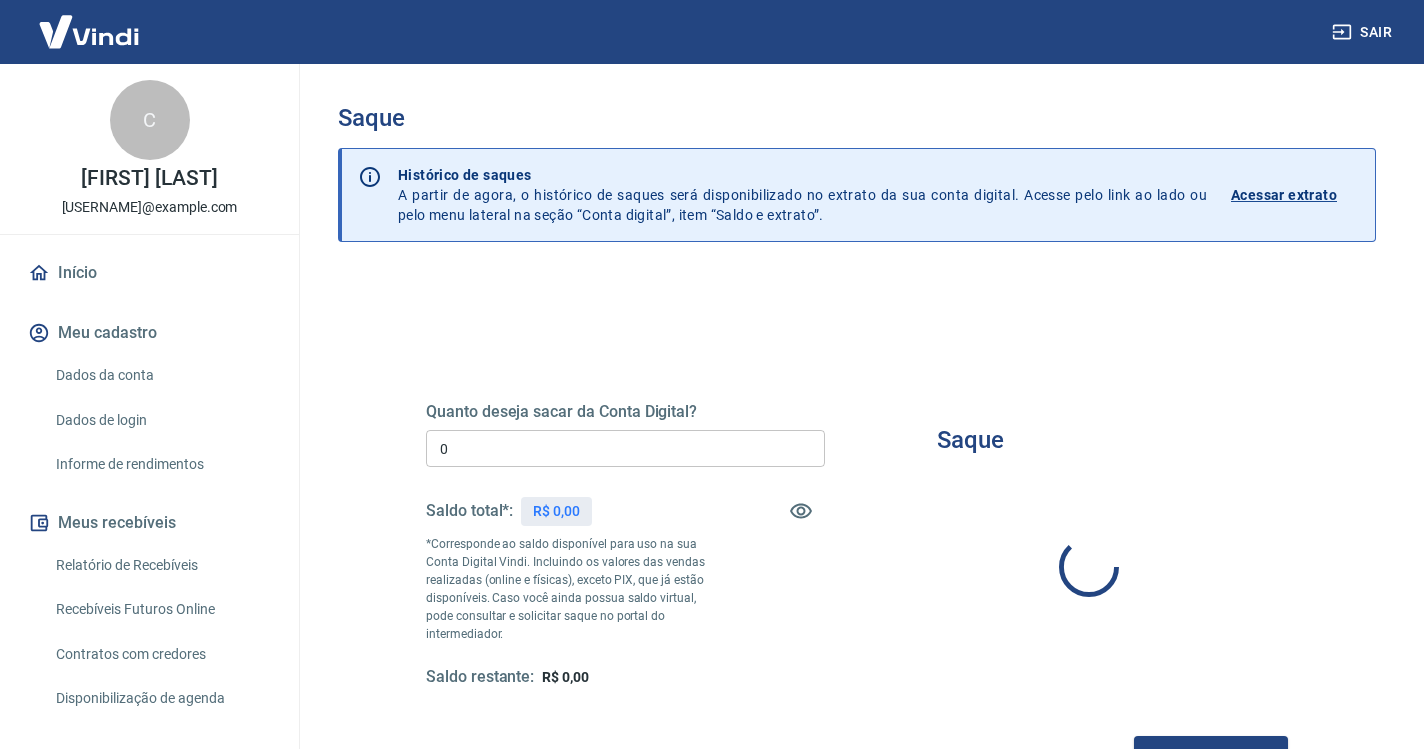 type on "R$ 0,00" 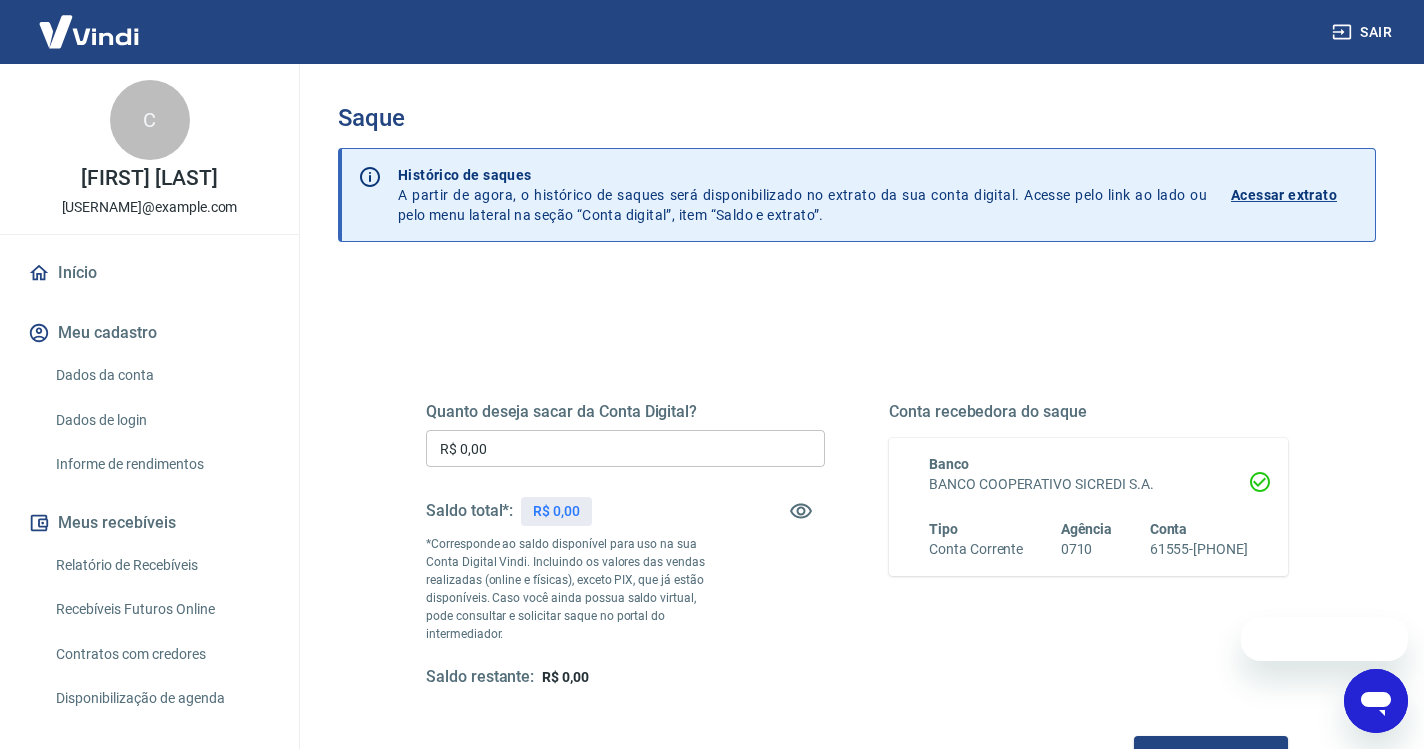 scroll, scrollTop: 0, scrollLeft: 0, axis: both 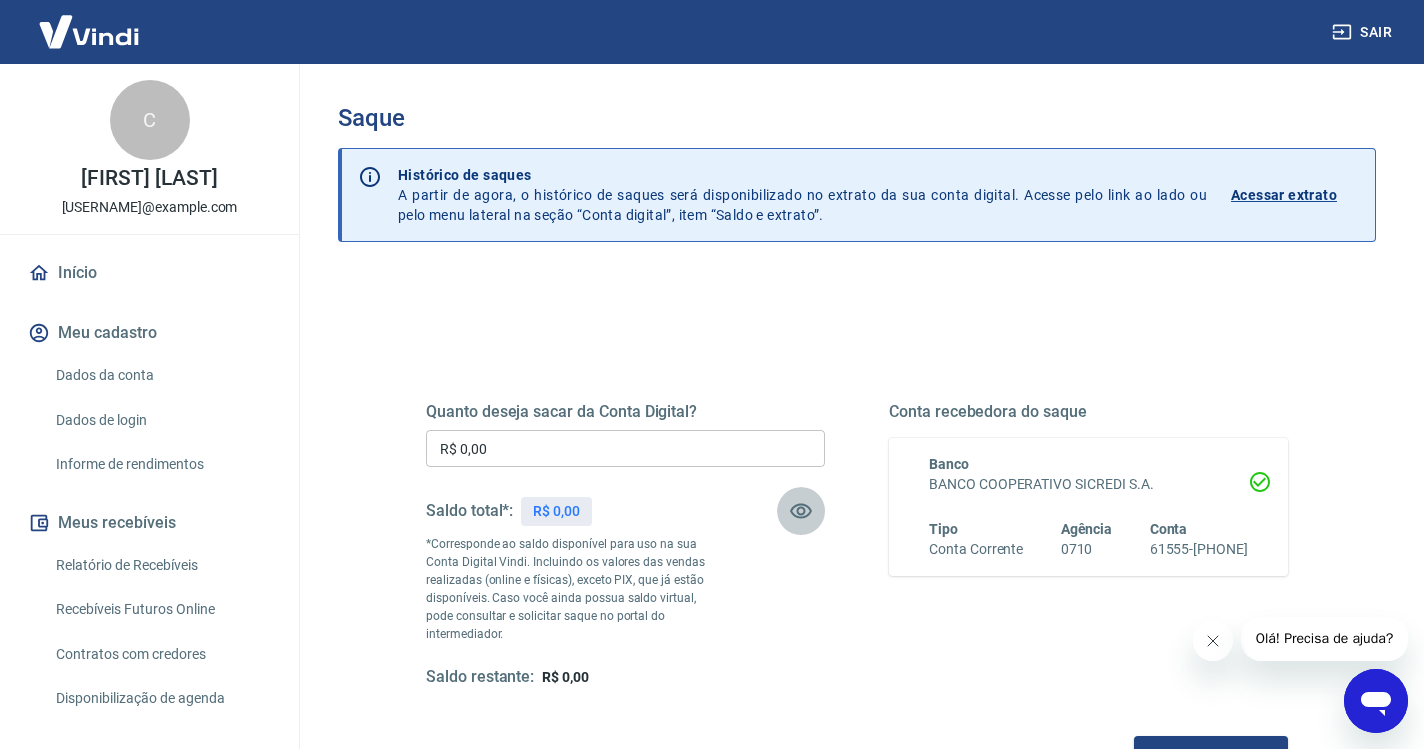 click 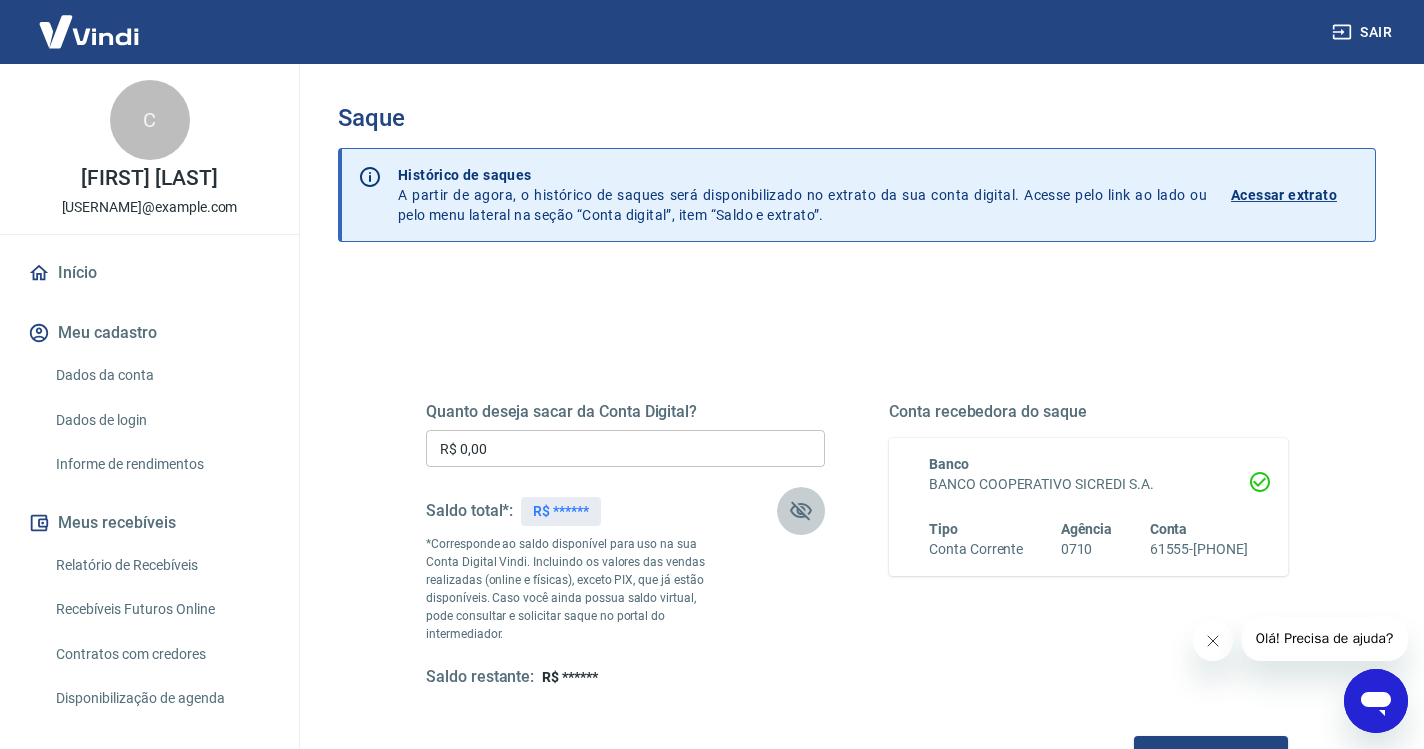 click 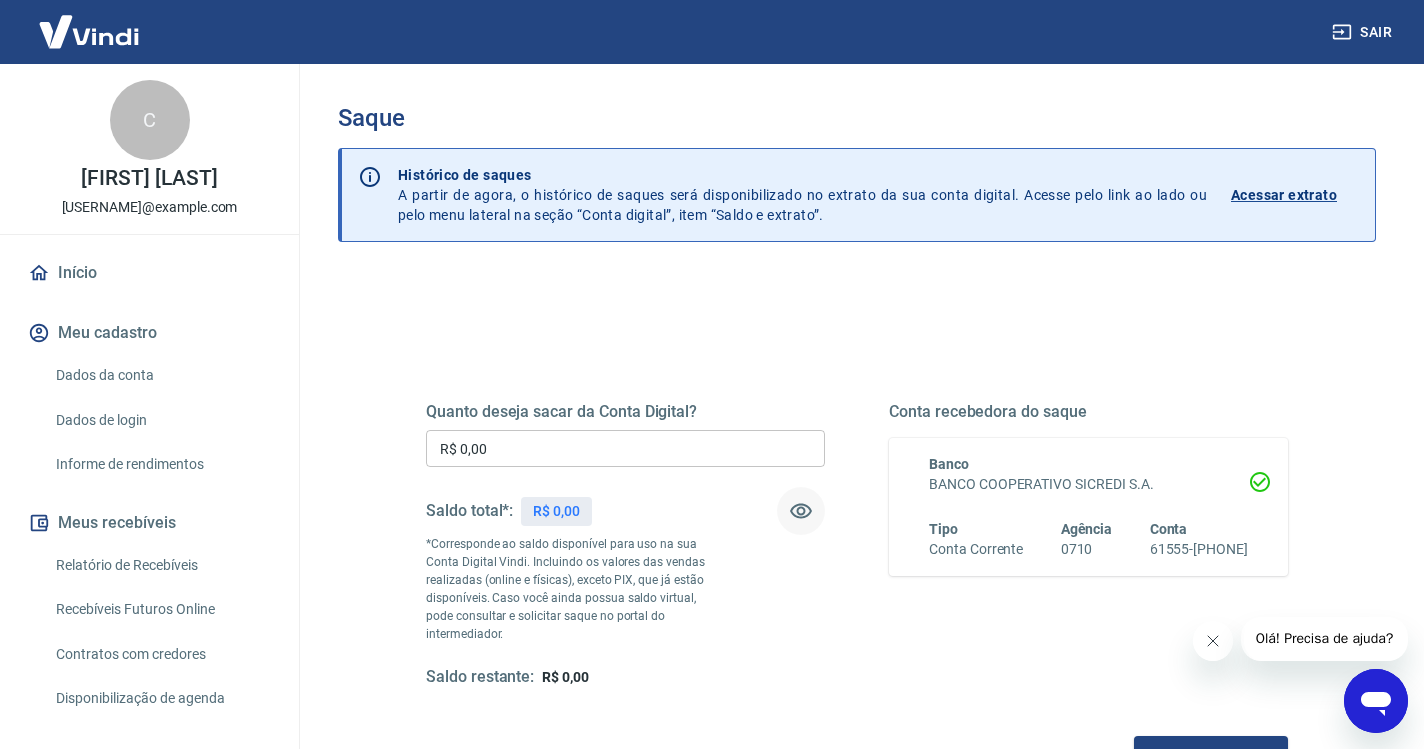click on "Início" at bounding box center [149, 273] 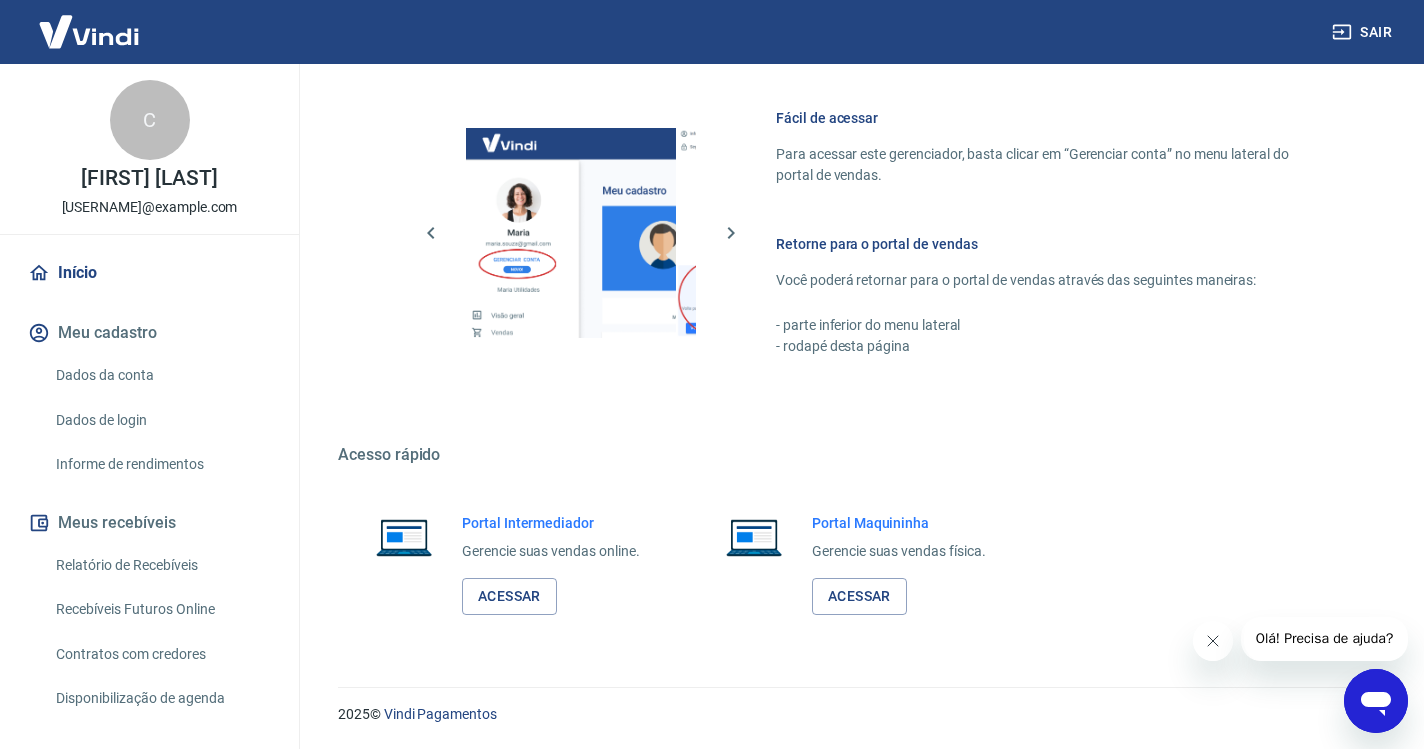 scroll, scrollTop: 849, scrollLeft: 0, axis: vertical 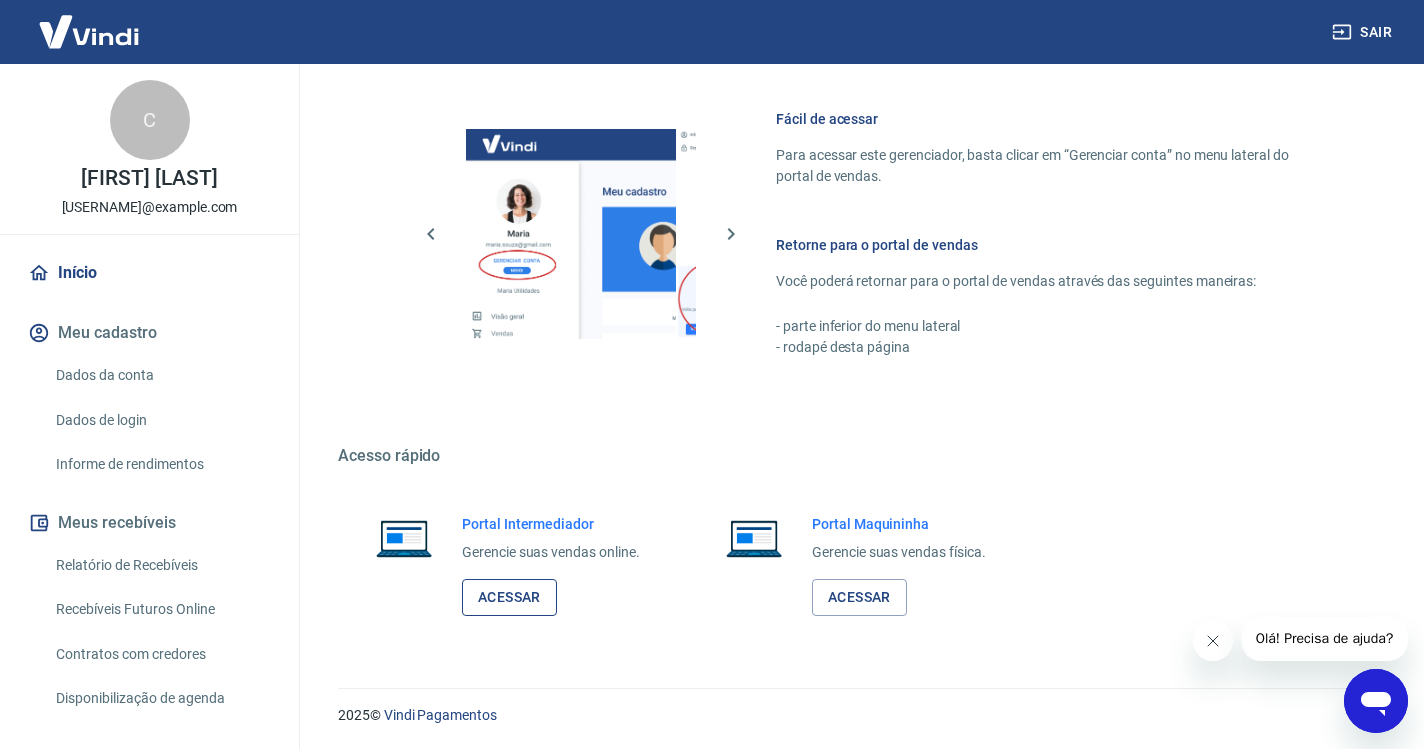 click on "Acessar" at bounding box center [509, 597] 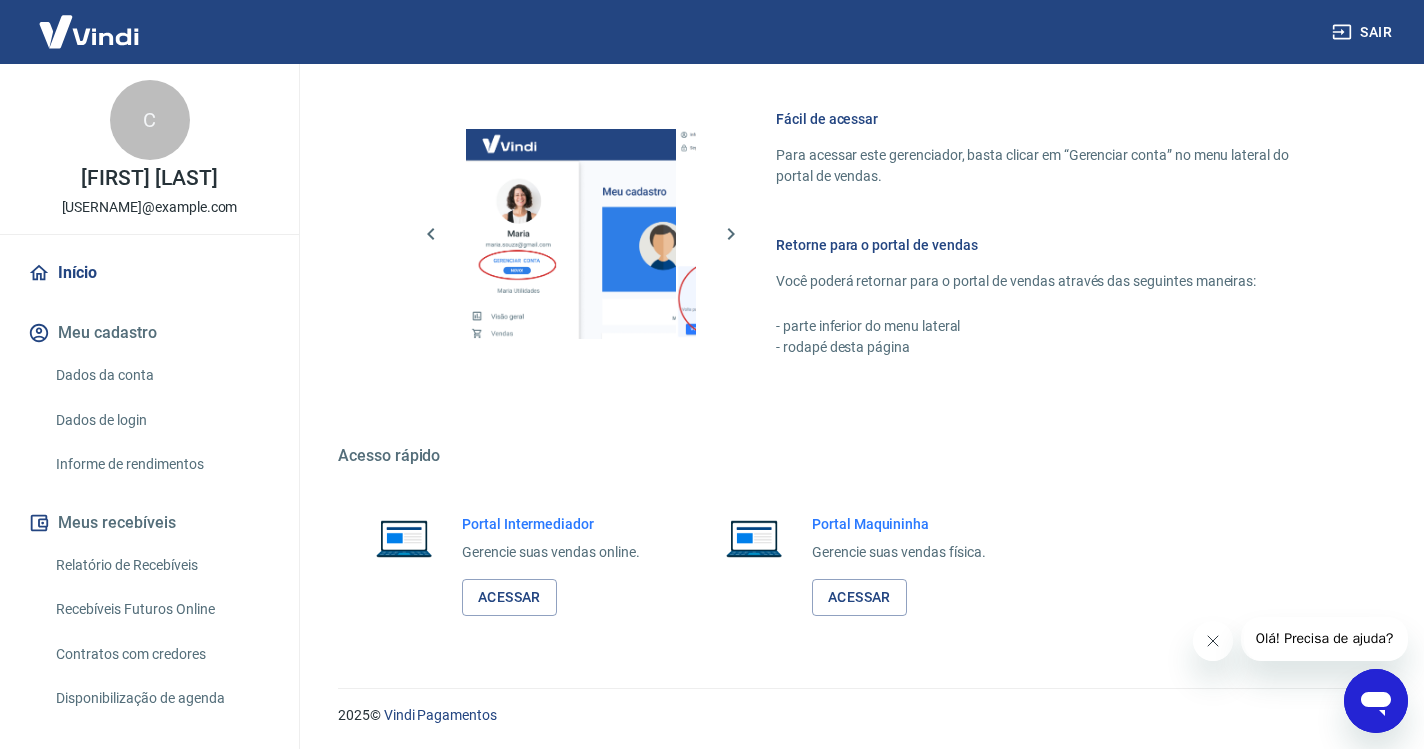 click on "Sair" at bounding box center [1364, 32] 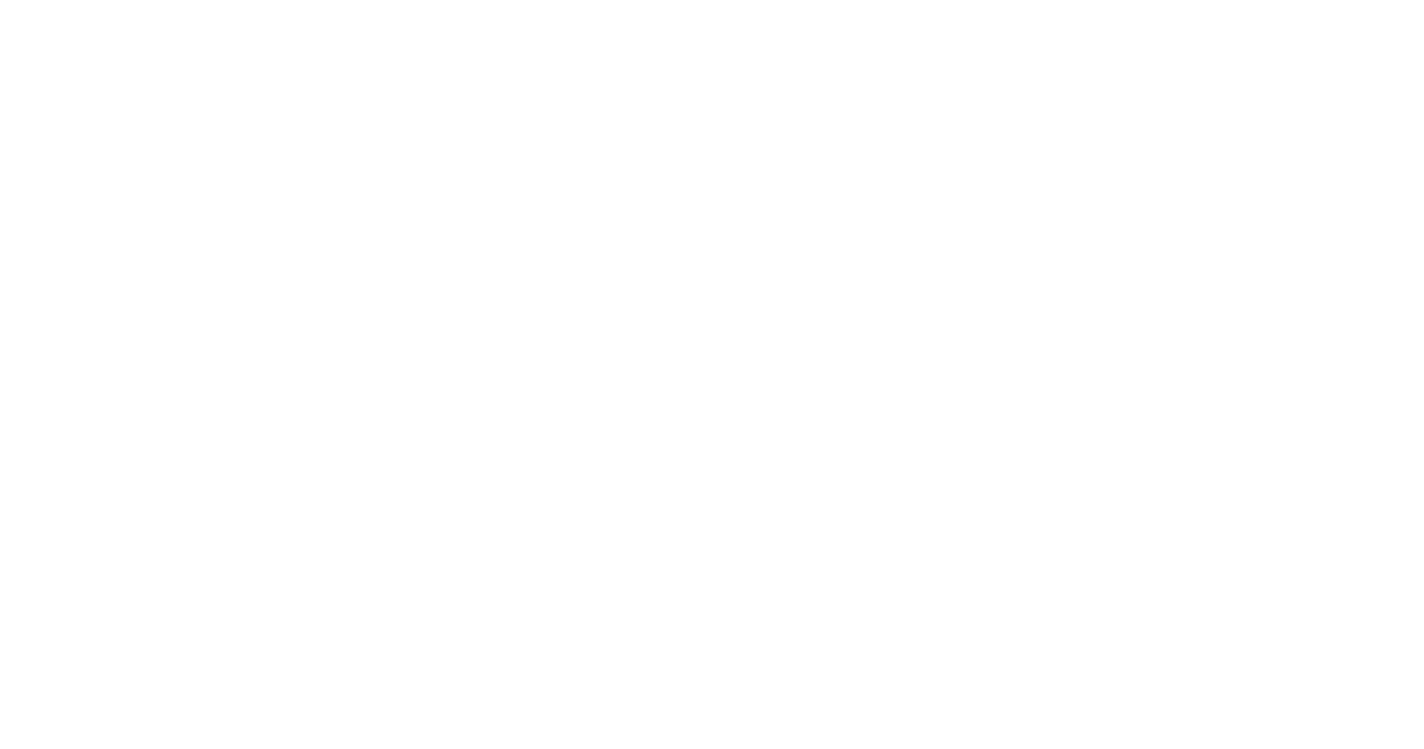 scroll, scrollTop: 0, scrollLeft: 0, axis: both 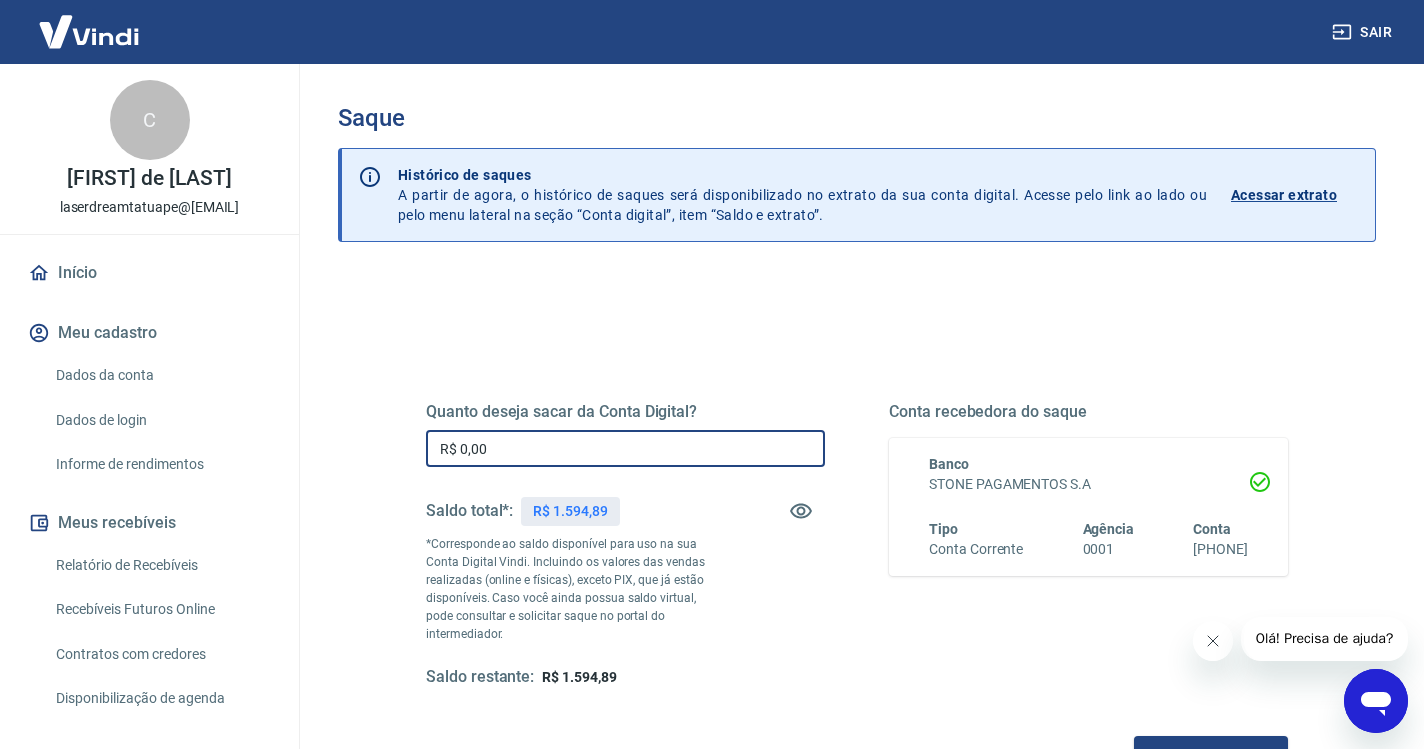 click on "R$ 0,00" at bounding box center [625, 448] 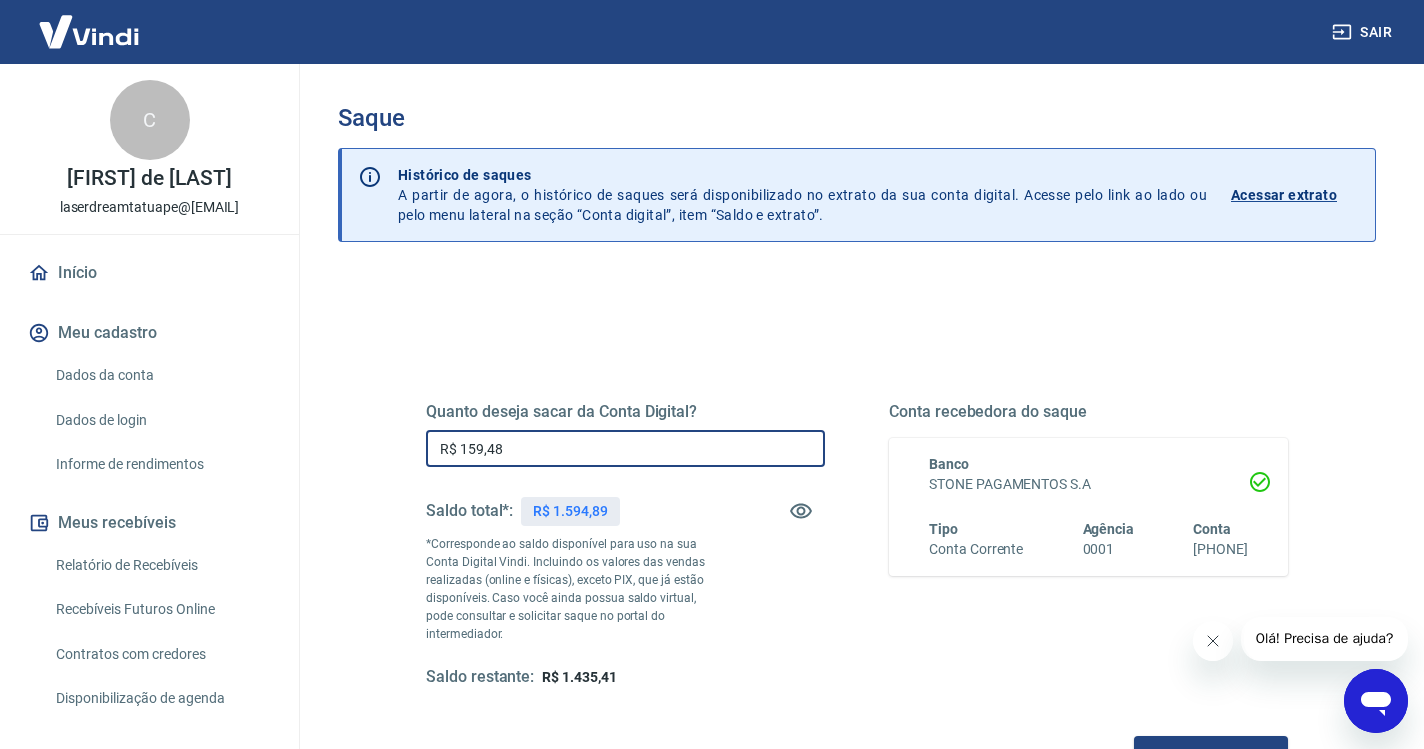 type on "R$ 1.594,89" 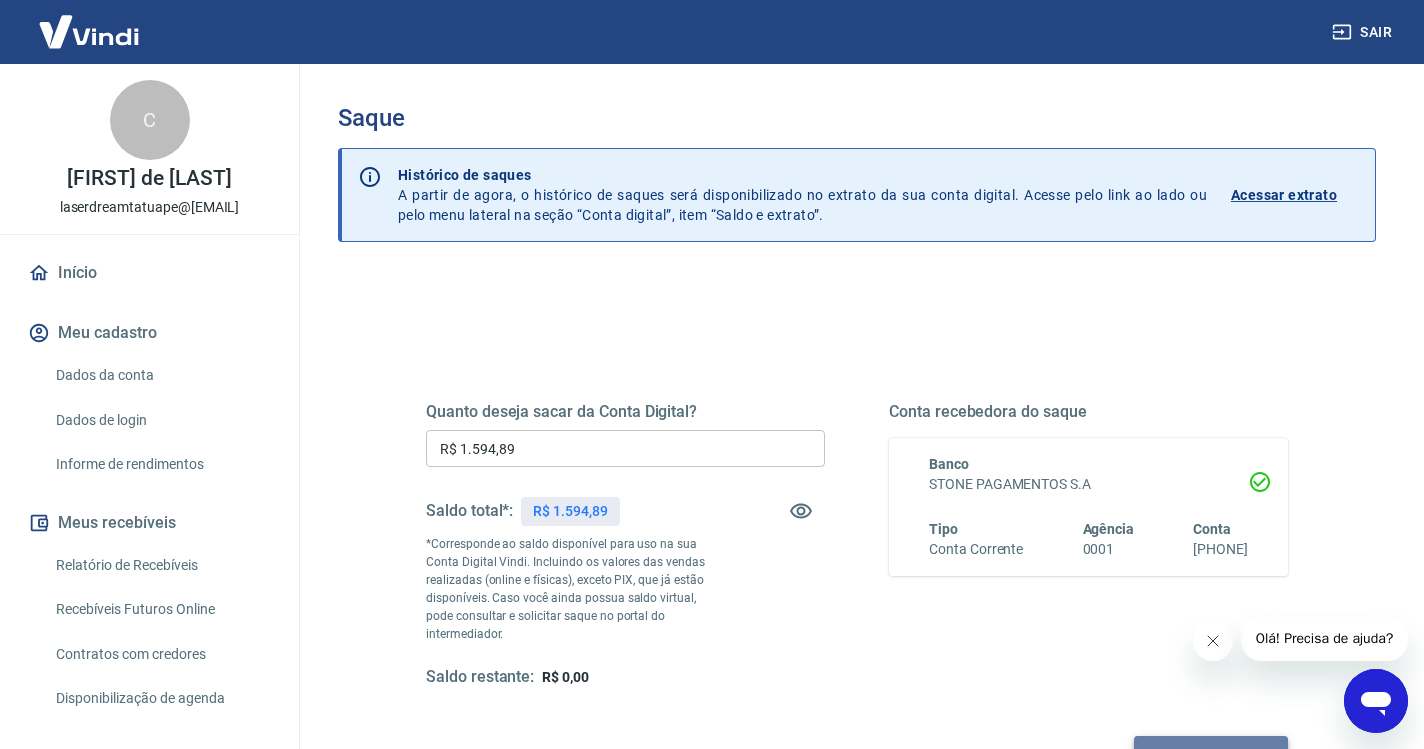click on "Solicitar saque" at bounding box center (1211, 754) 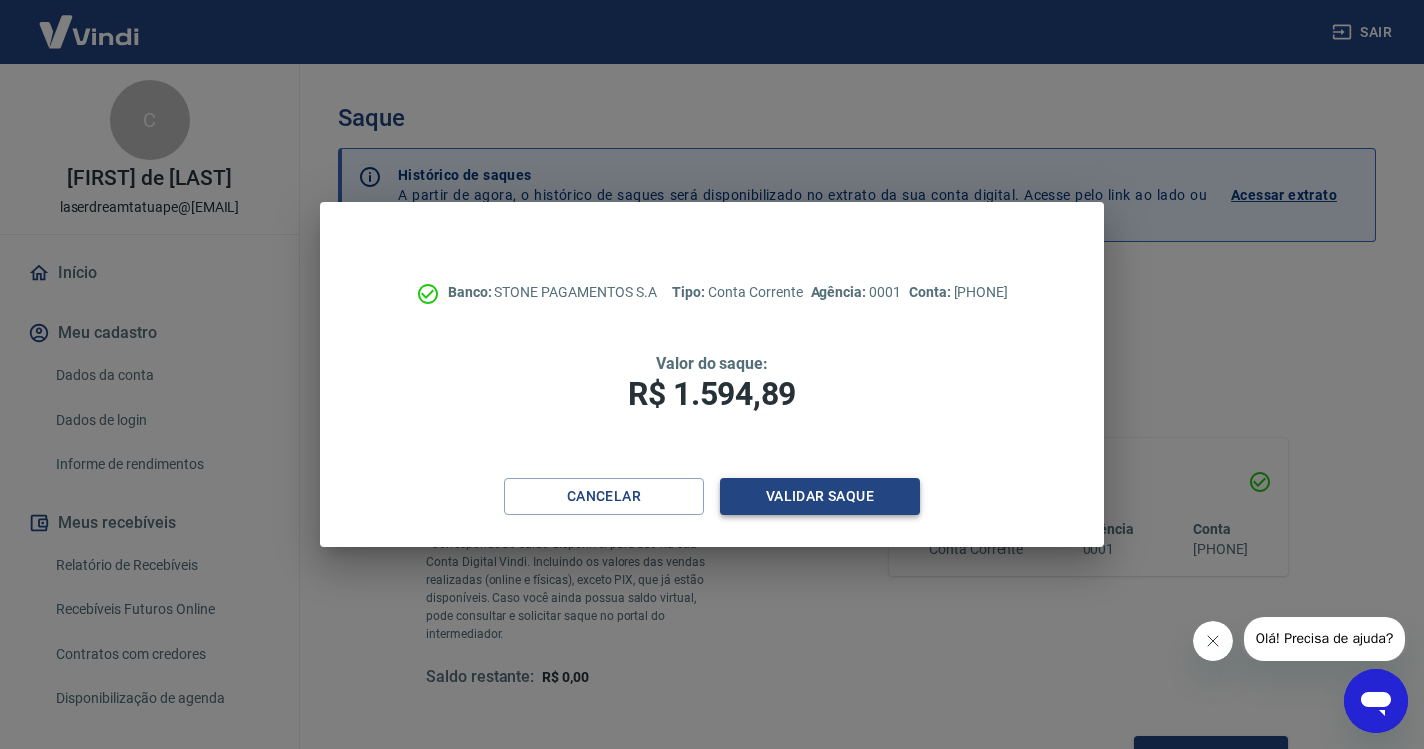 click on "Validar saque" at bounding box center (820, 496) 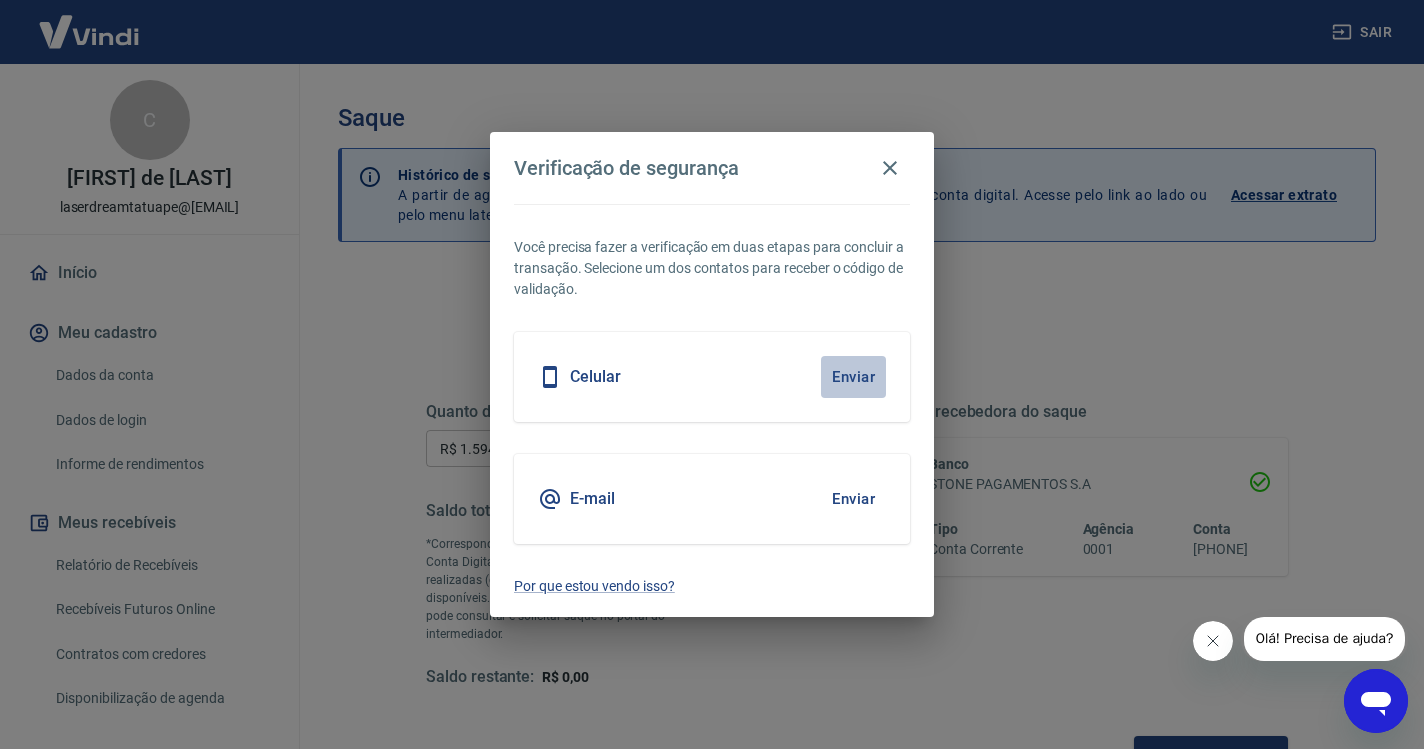 click on "Enviar" at bounding box center (853, 377) 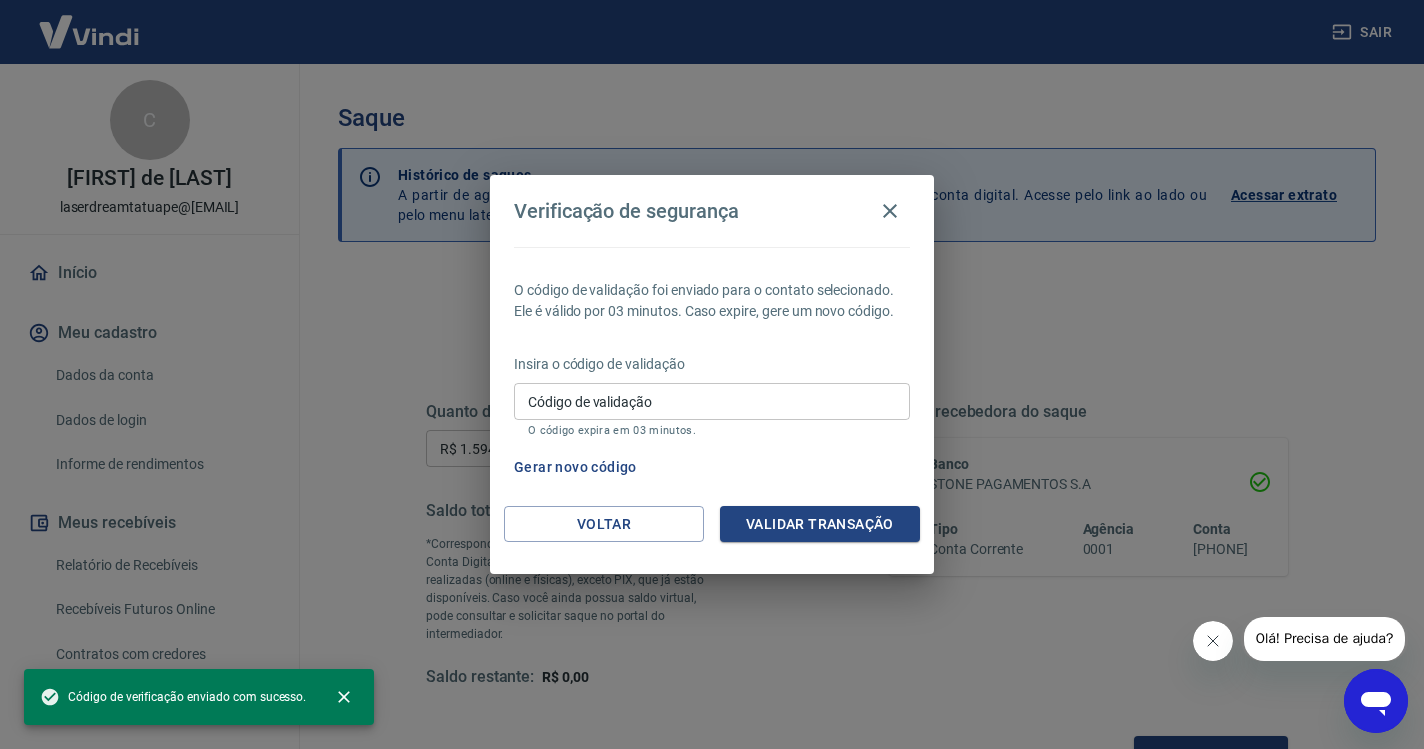 click on "Código de validação" at bounding box center (712, 401) 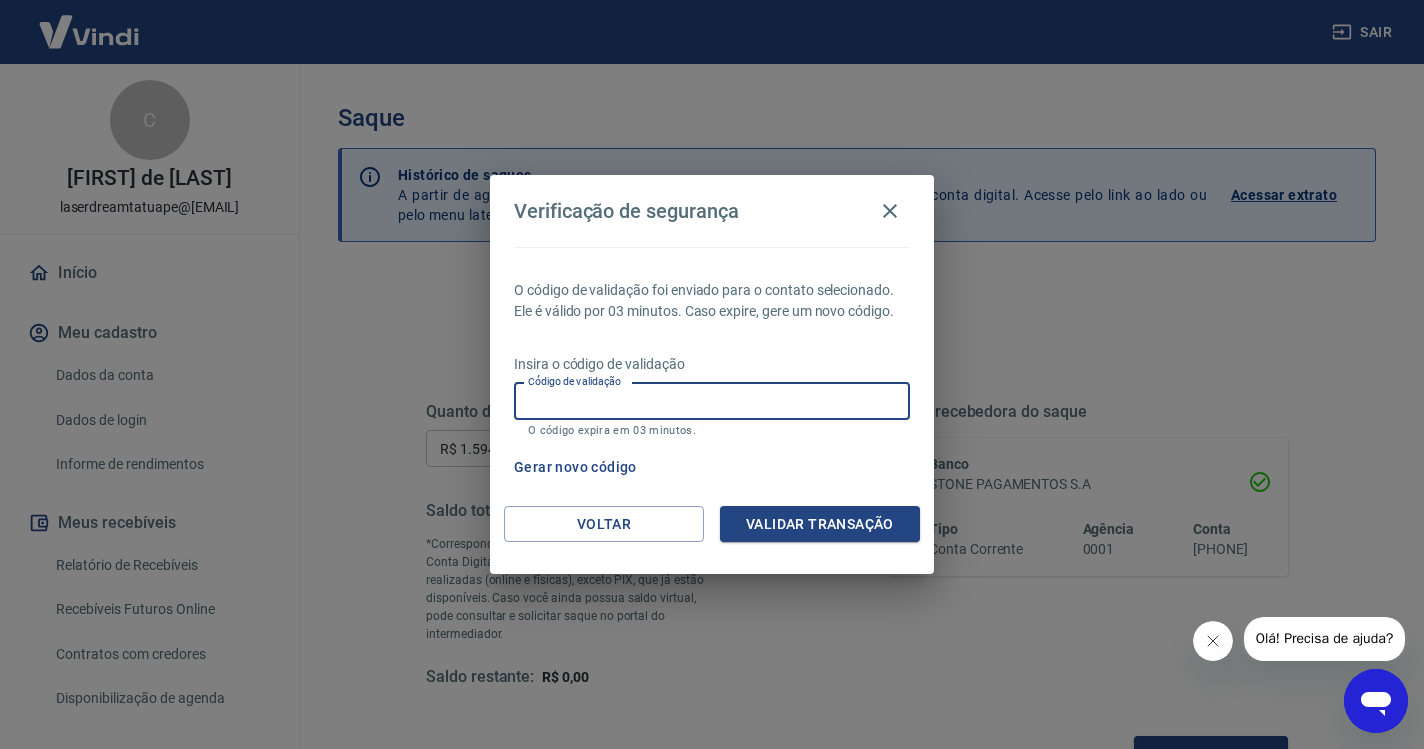 paste on "558368" 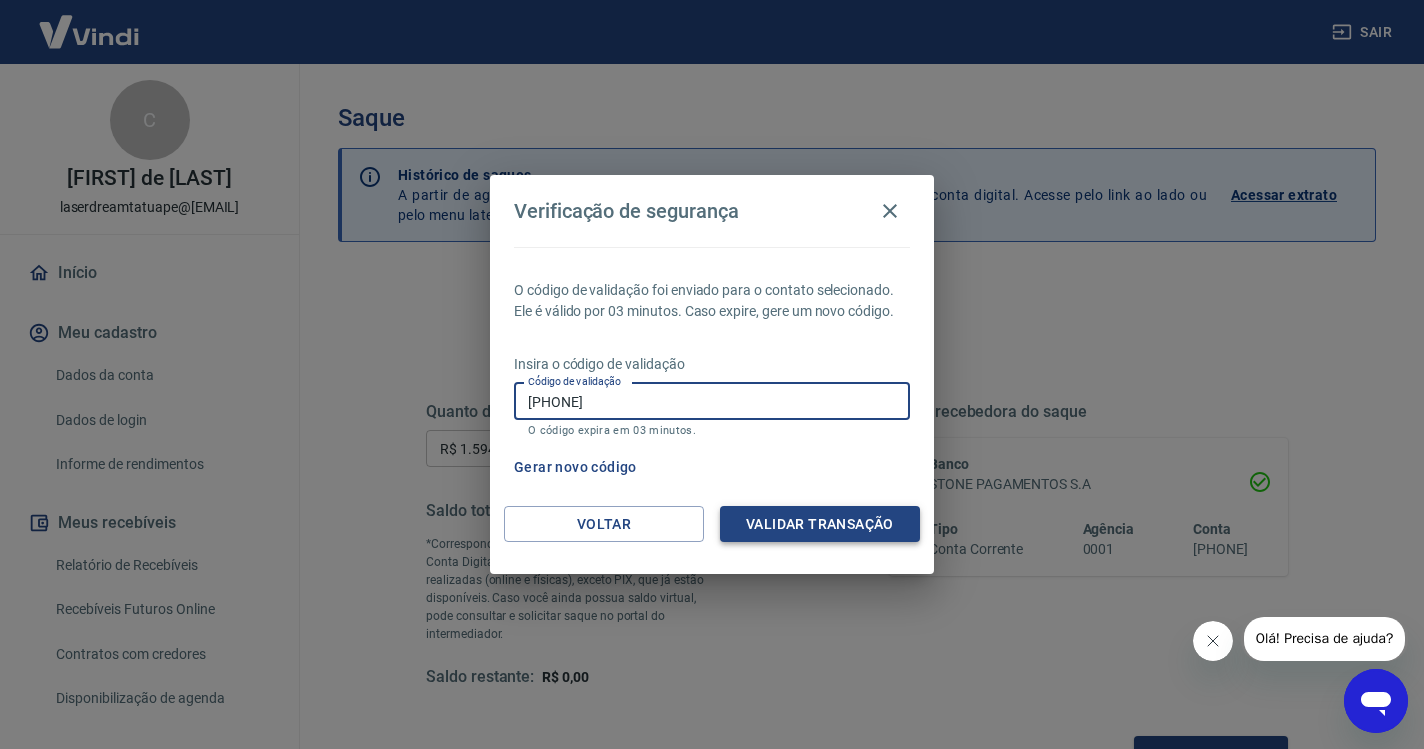 type on "558368" 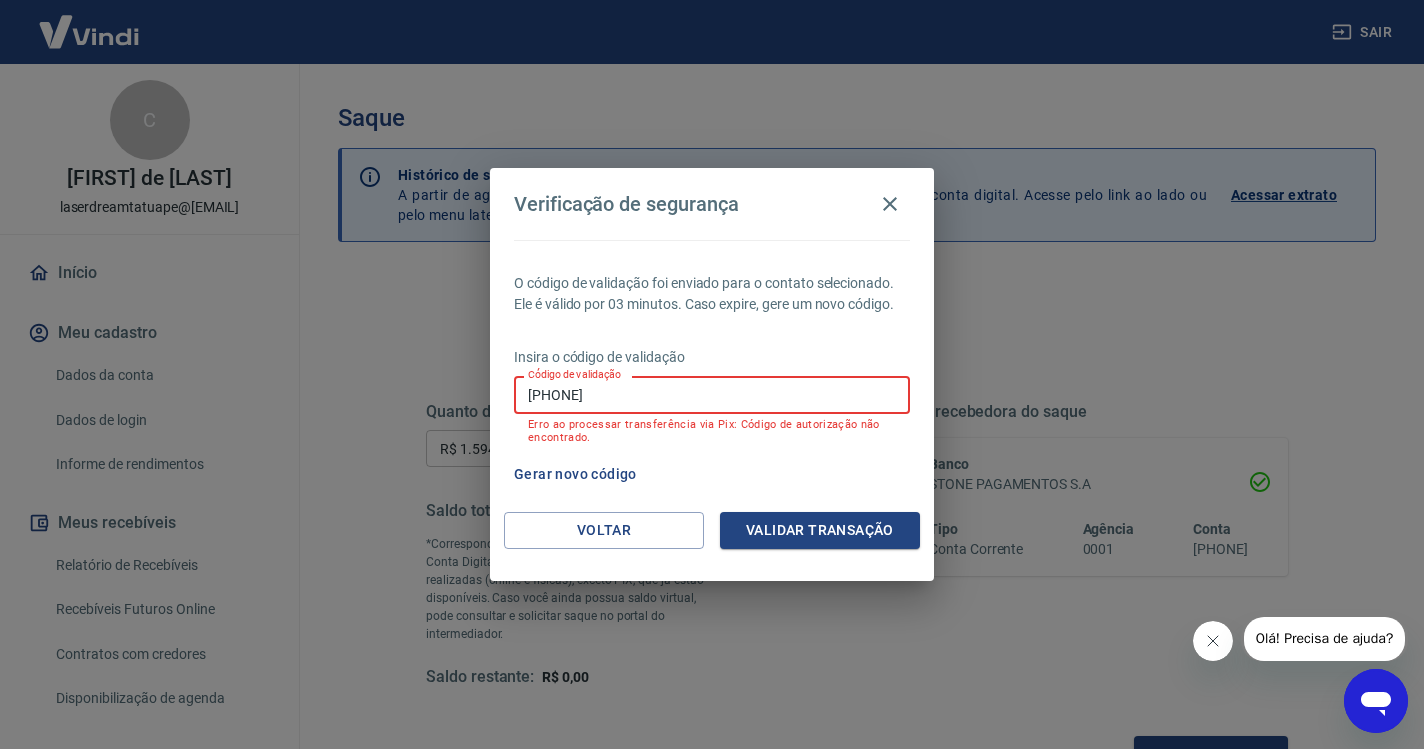 drag, startPoint x: 615, startPoint y: 395, endPoint x: 458, endPoint y: 394, distance: 157.00319 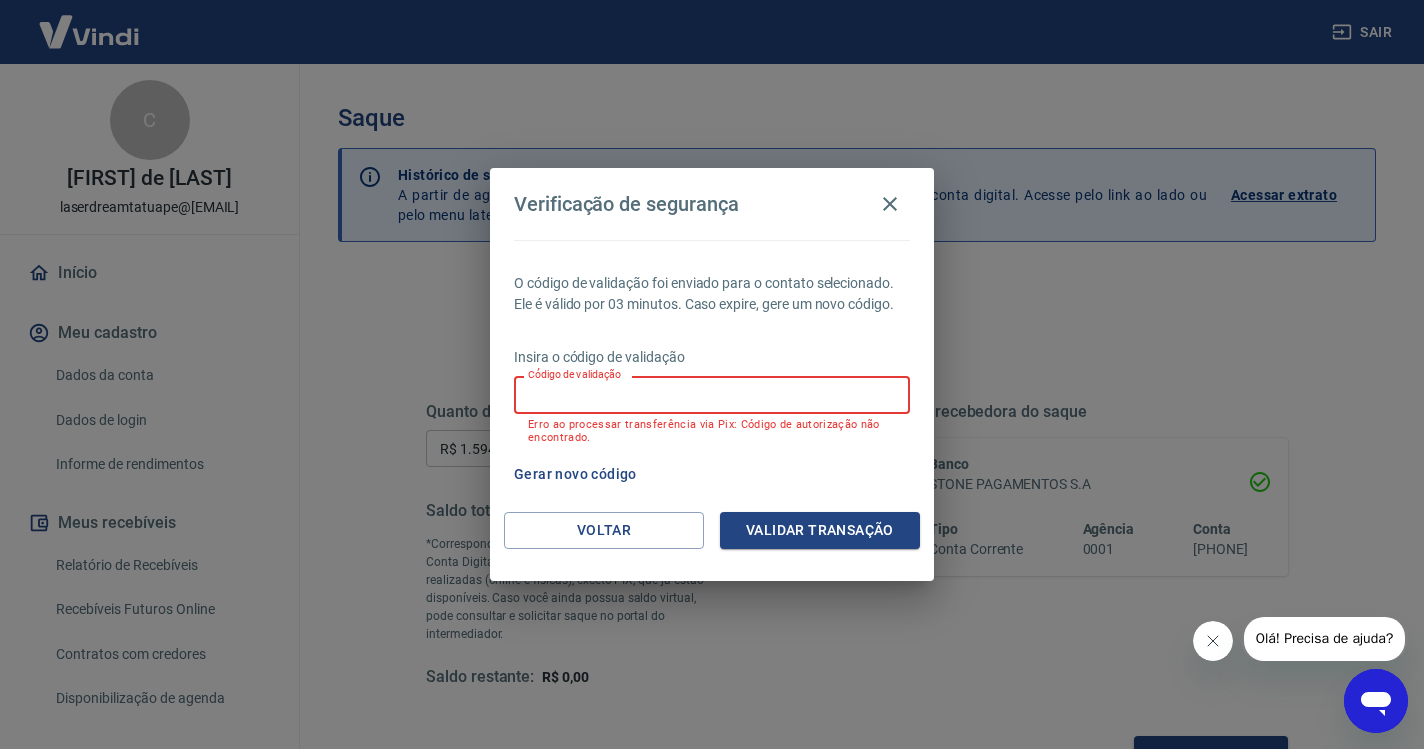 paste on "672569" 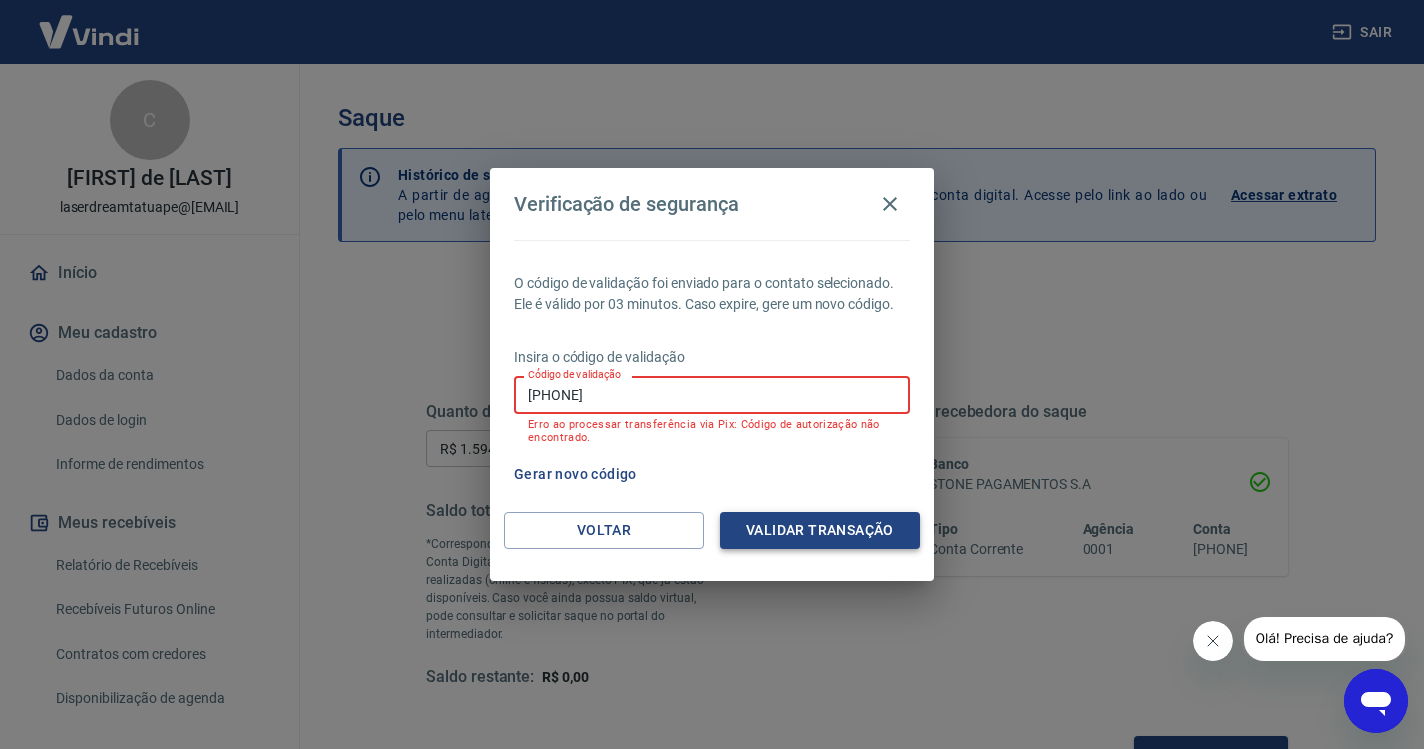 type on "672569" 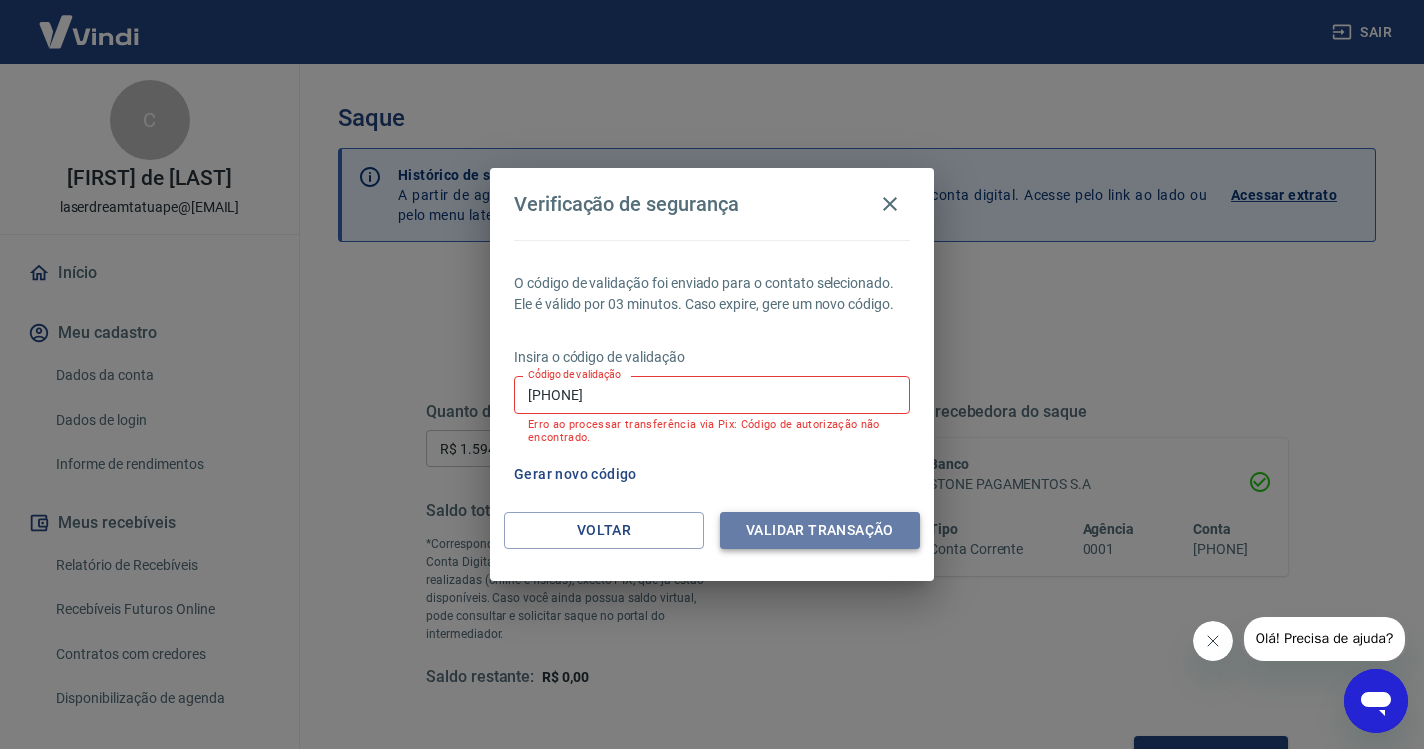 click on "Validar transação" at bounding box center [820, 530] 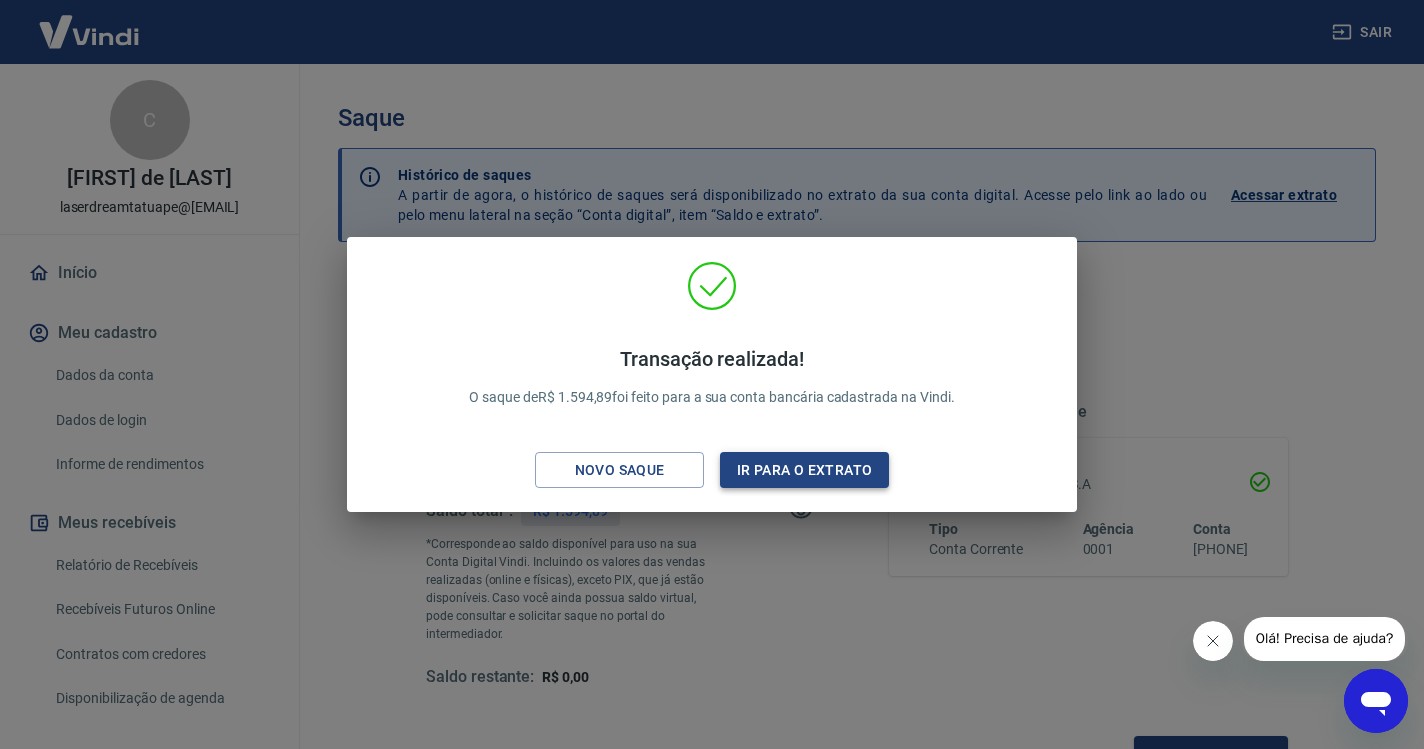 click on "Ir para o extrato" at bounding box center (804, 470) 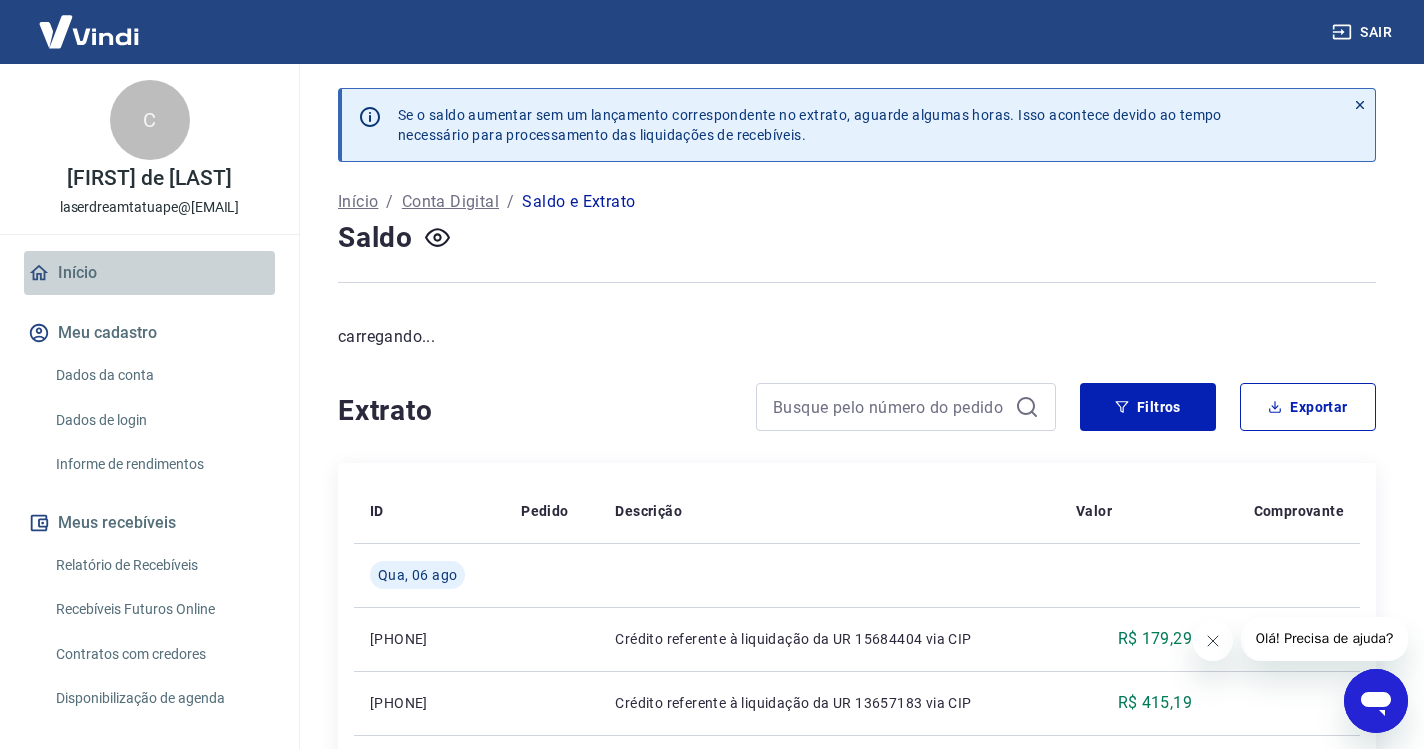 click on "Início" at bounding box center [149, 273] 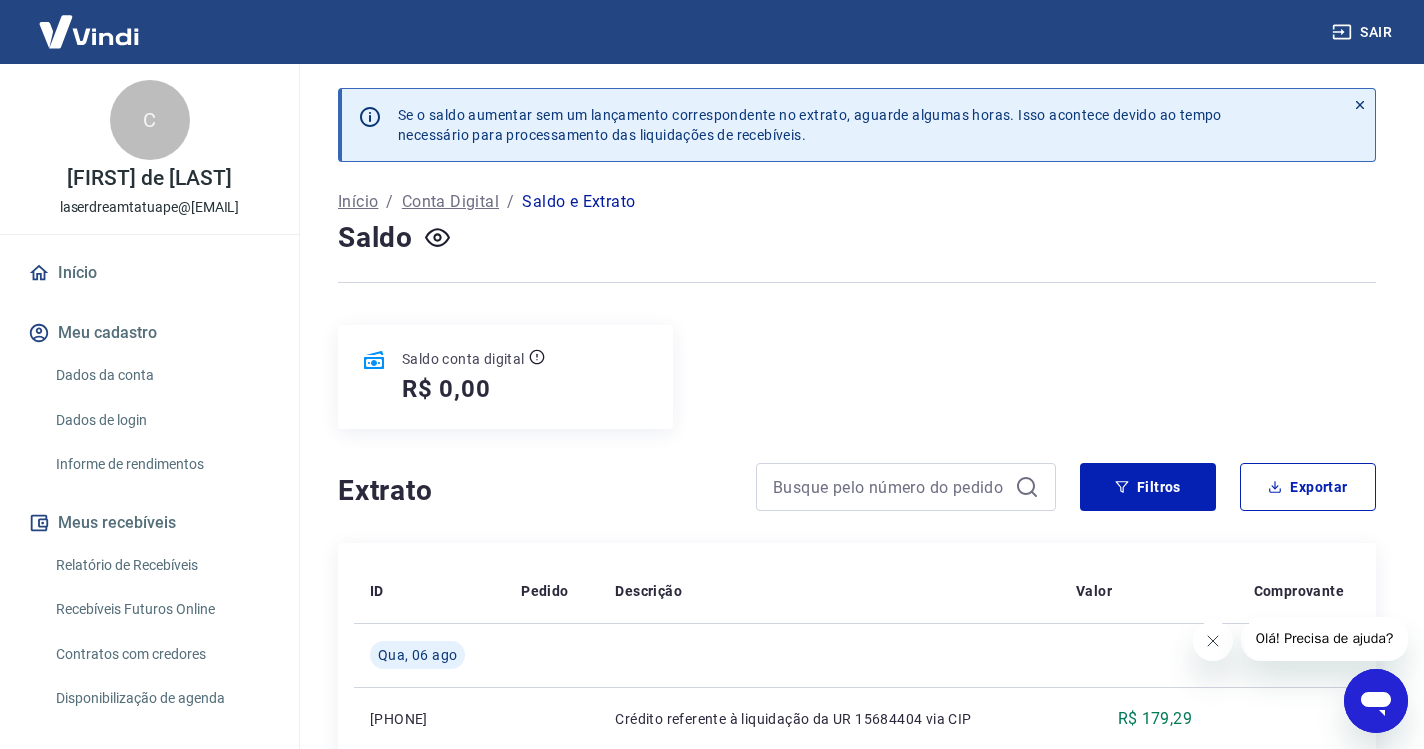 click on "Início" at bounding box center [149, 273] 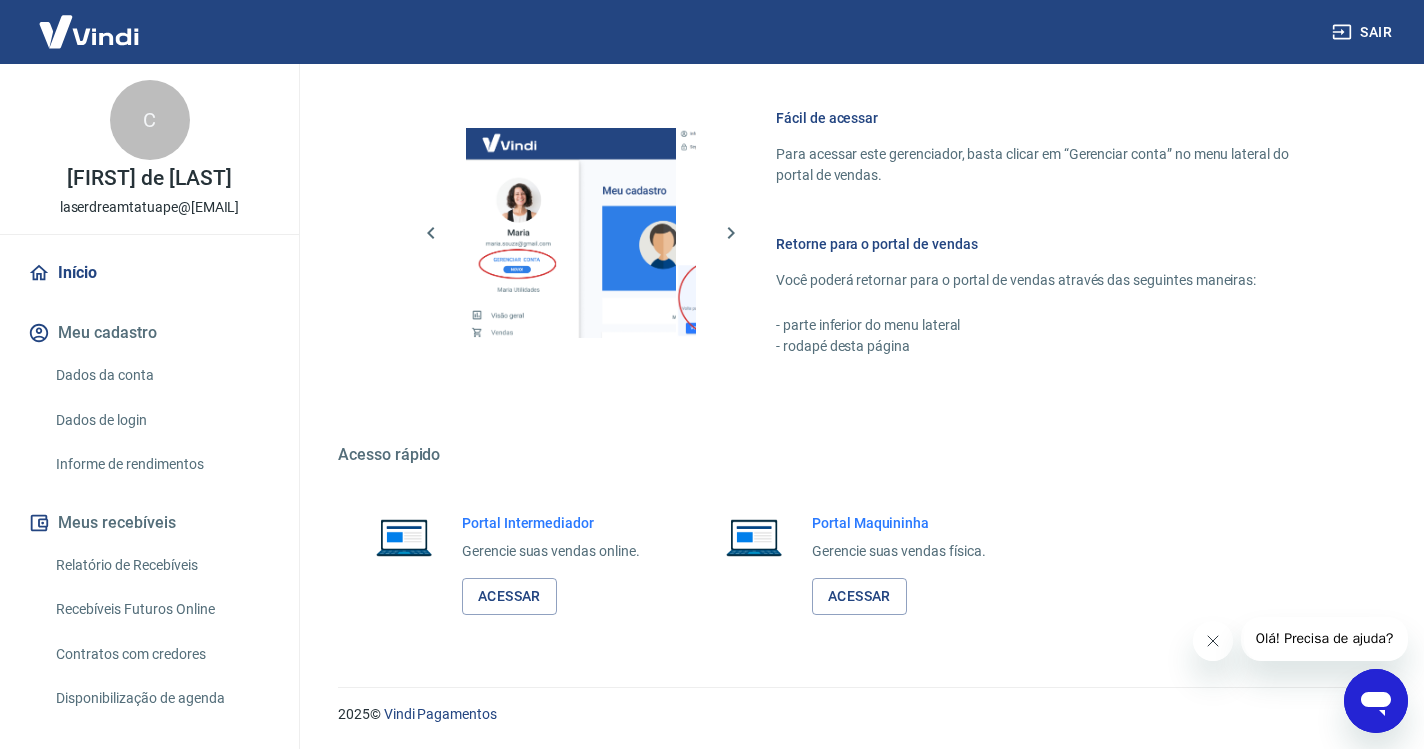 scroll, scrollTop: 849, scrollLeft: 0, axis: vertical 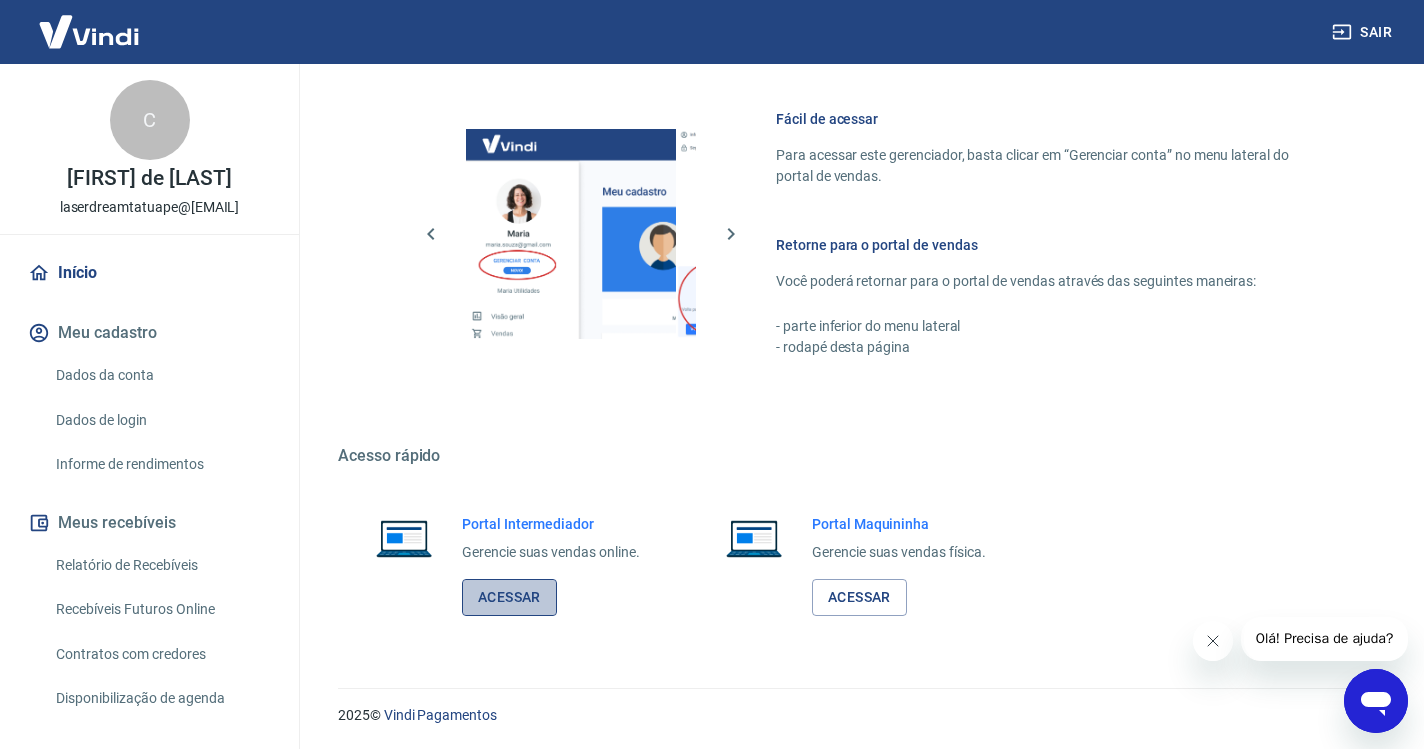 click on "Acessar" at bounding box center (509, 597) 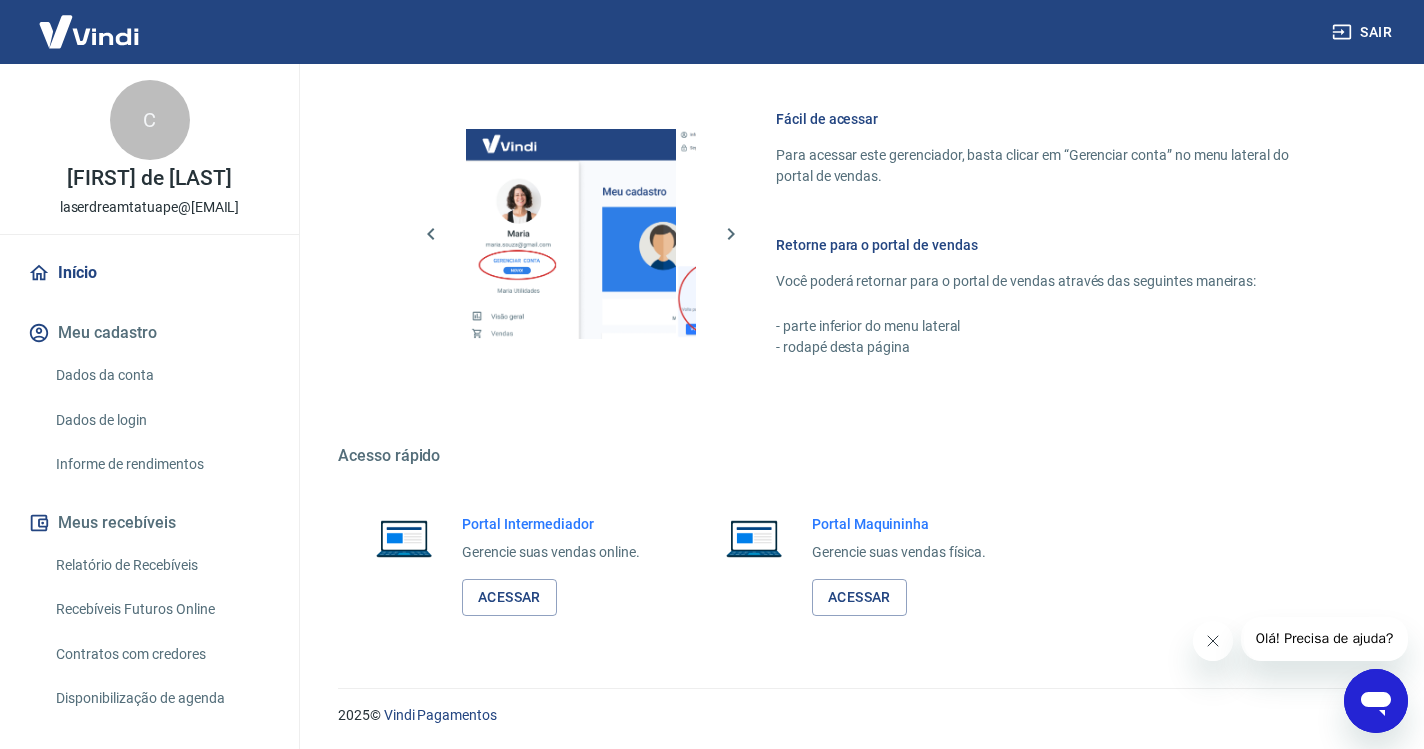 click on "Sair" at bounding box center (1364, 32) 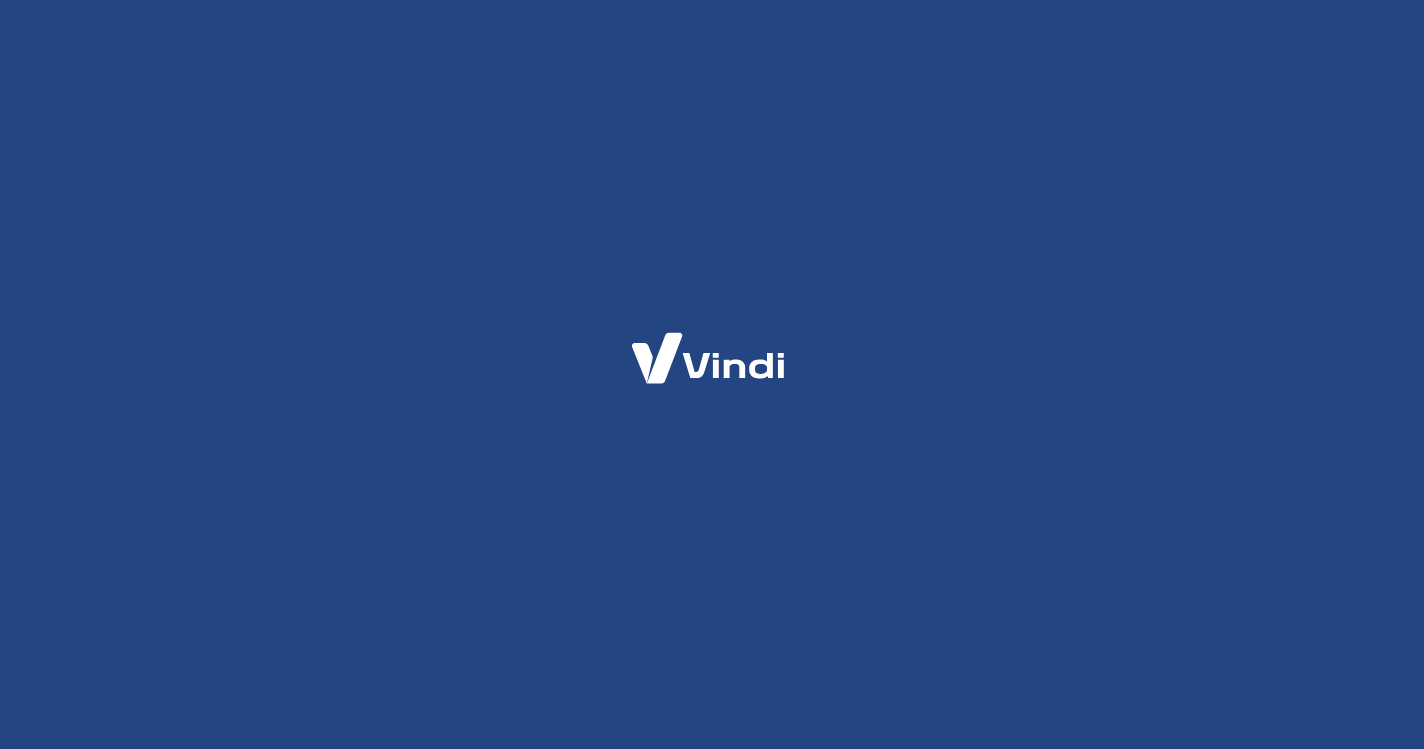 scroll, scrollTop: 0, scrollLeft: 0, axis: both 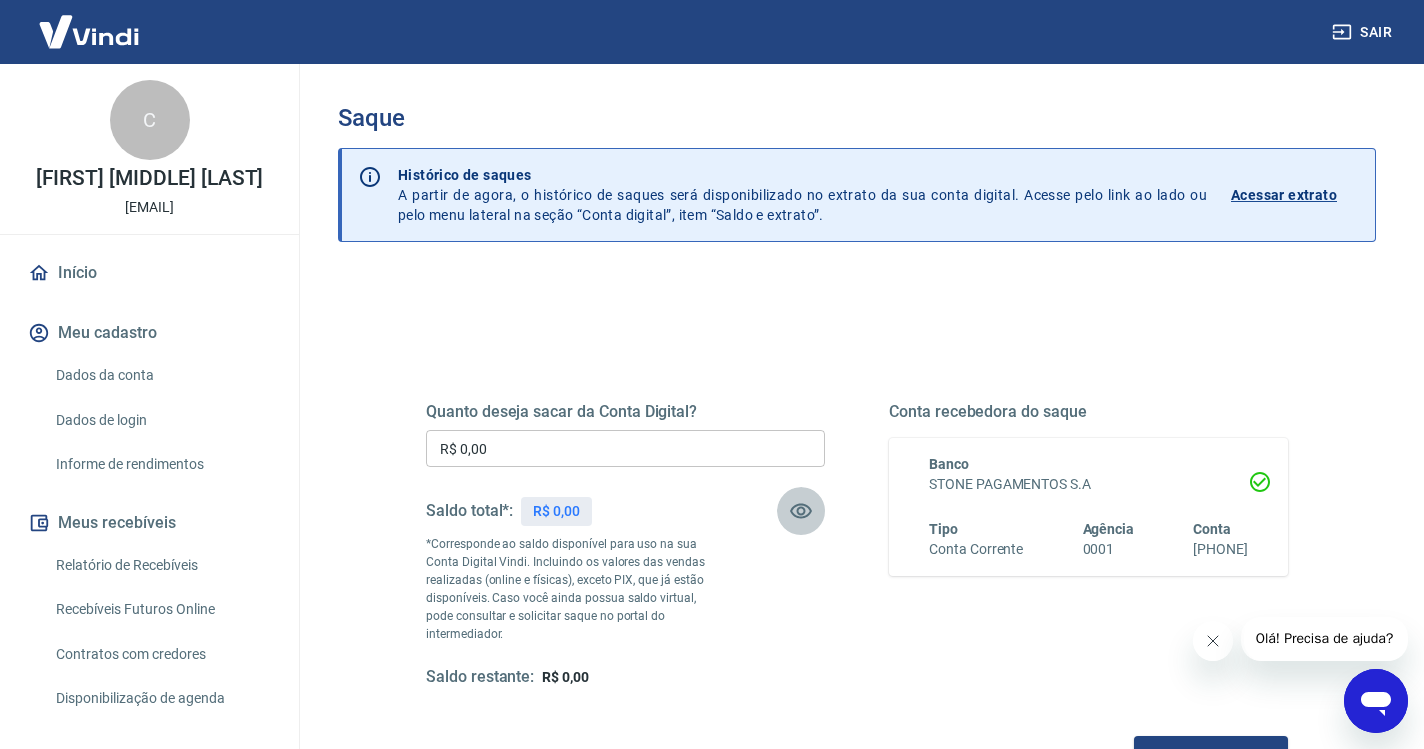 click 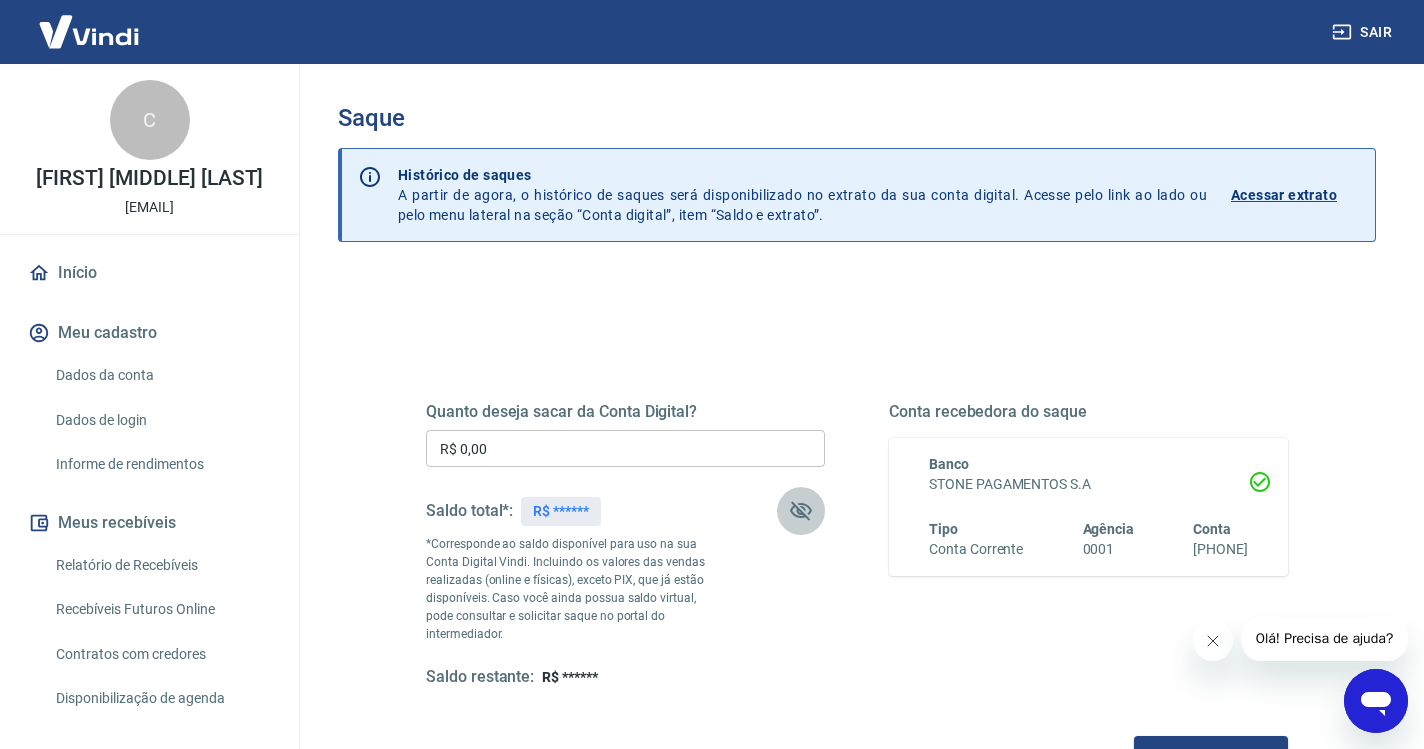 click 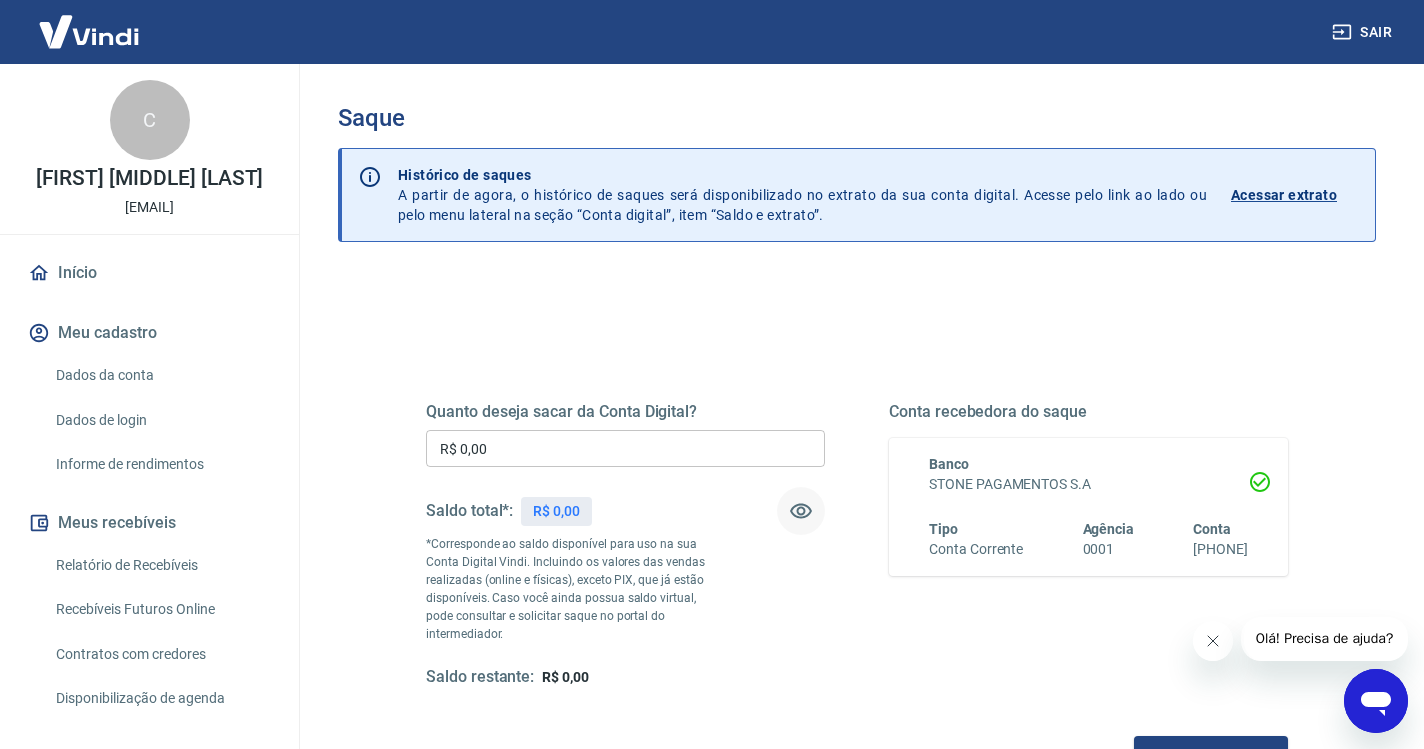 click on "Início" at bounding box center [149, 273] 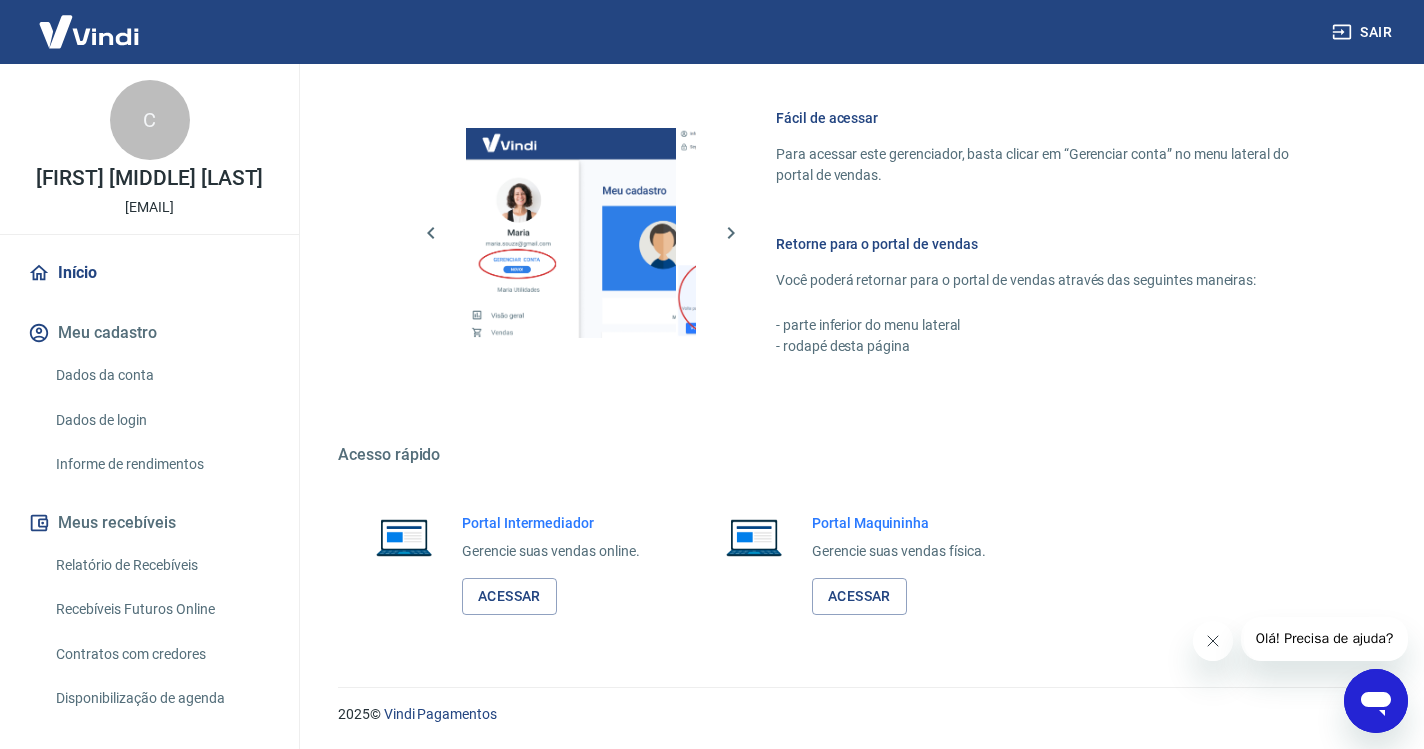 scroll, scrollTop: 849, scrollLeft: 0, axis: vertical 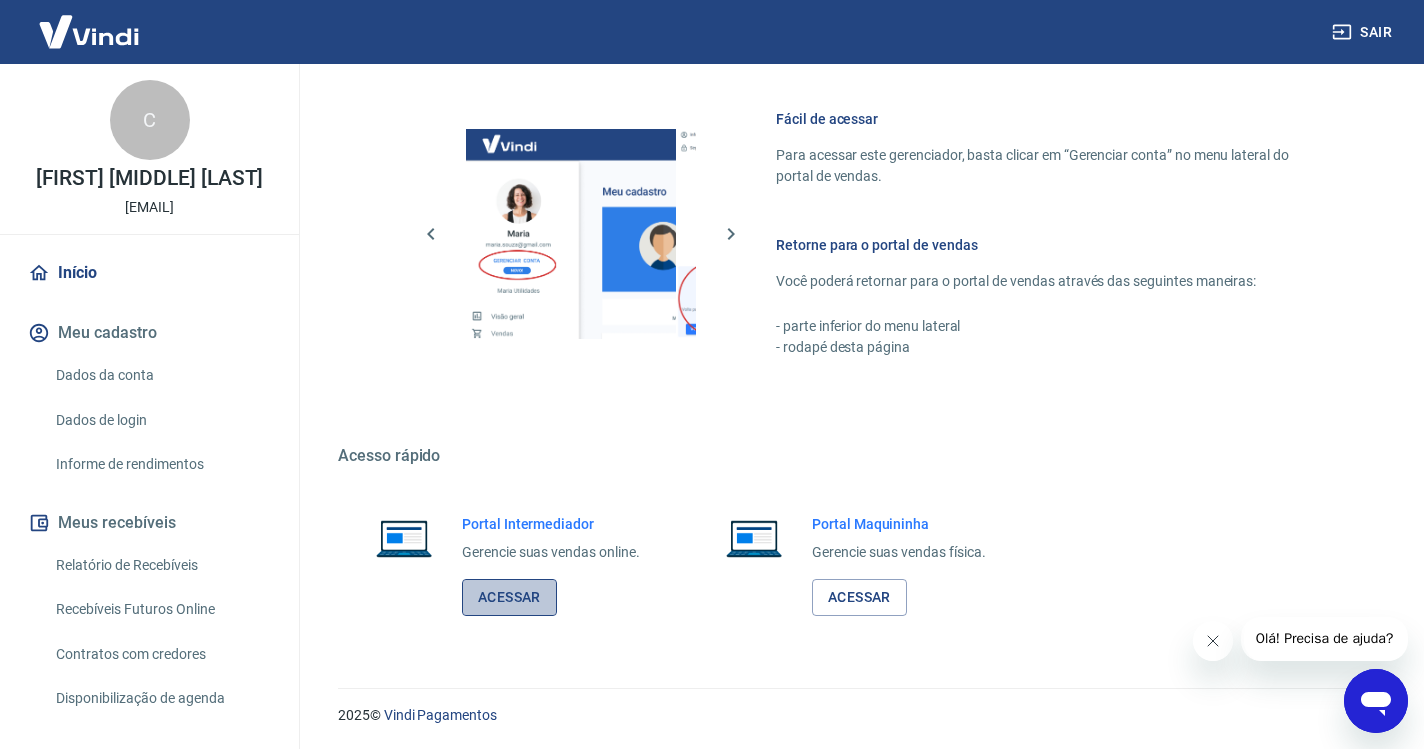click on "Acessar" at bounding box center [509, 597] 